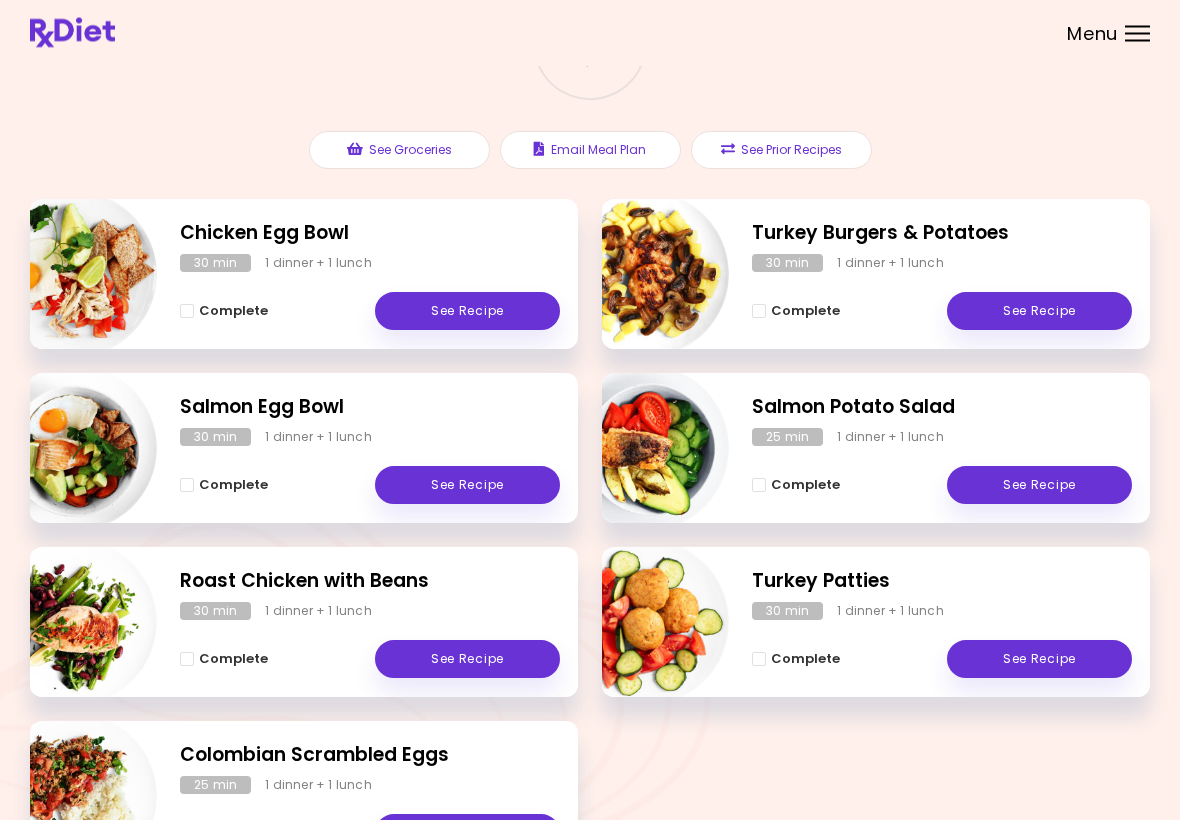 scroll, scrollTop: 161, scrollLeft: 0, axis: vertical 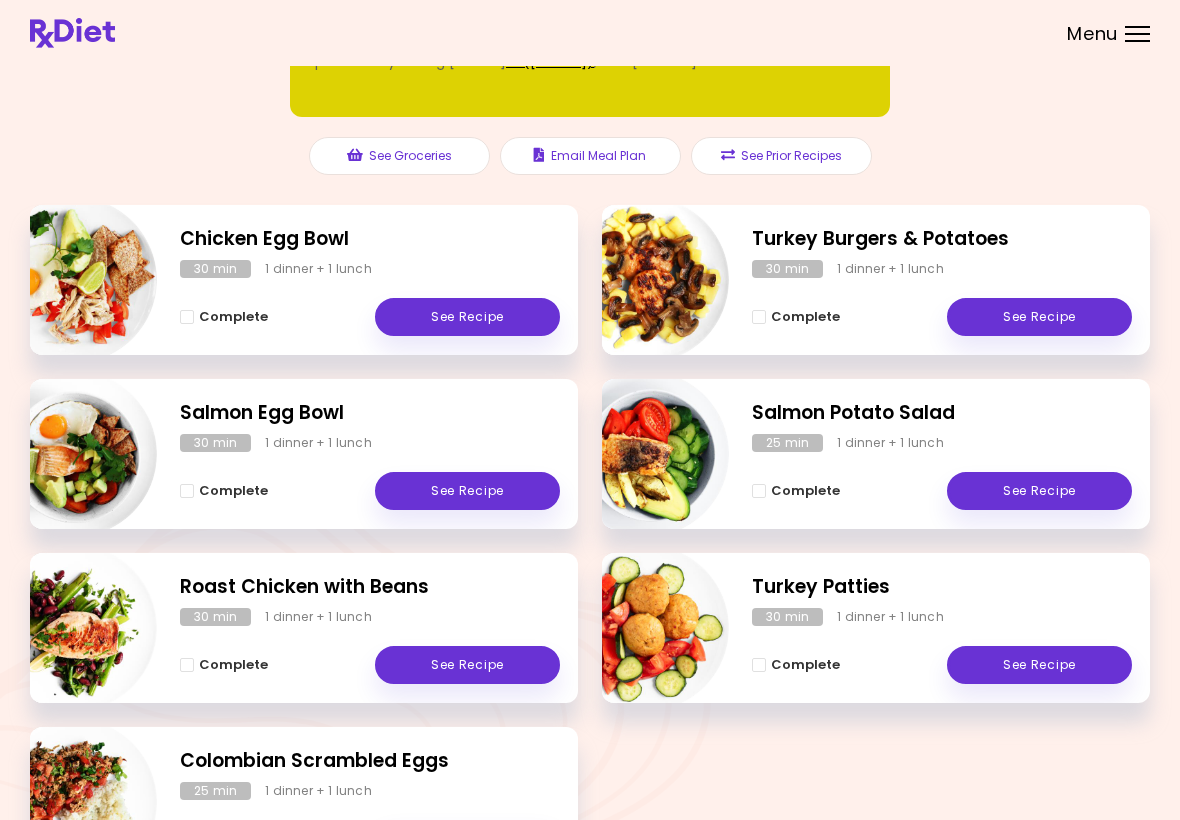 click on "See Recipe" at bounding box center (467, 491) 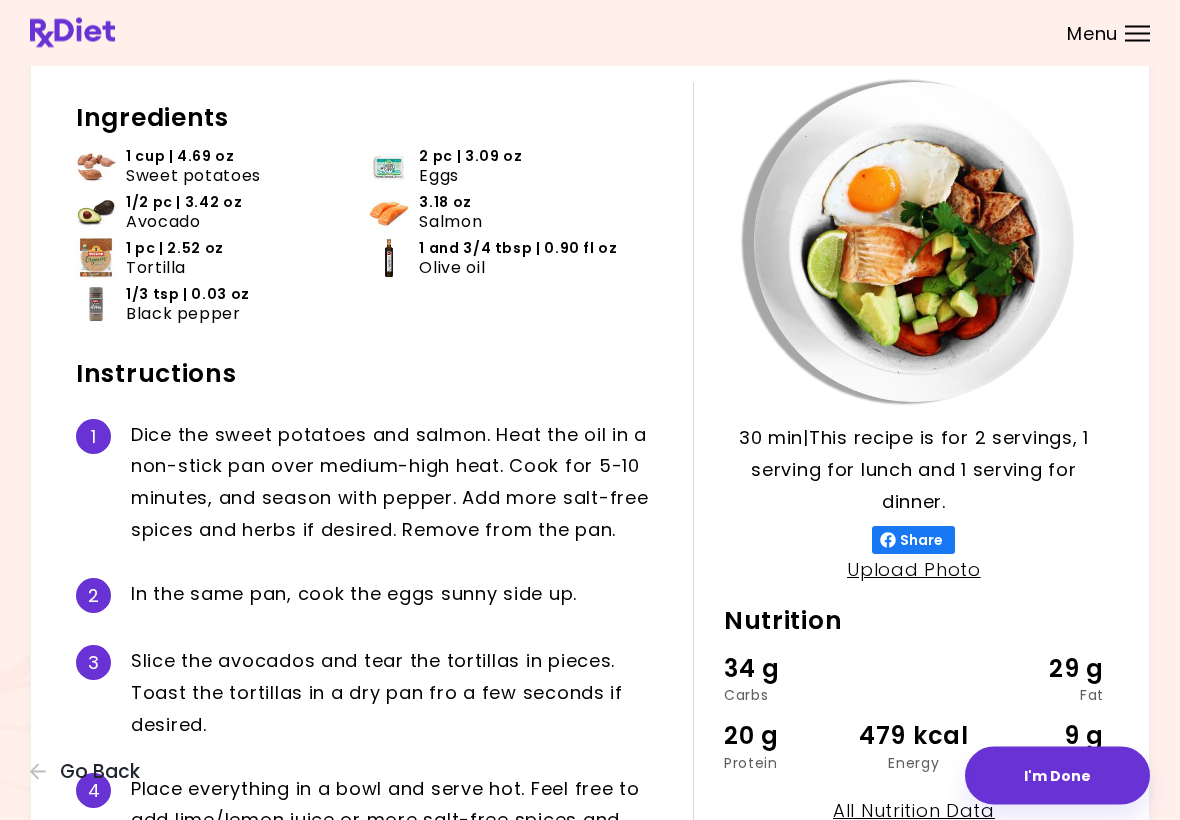 scroll, scrollTop: 0, scrollLeft: 0, axis: both 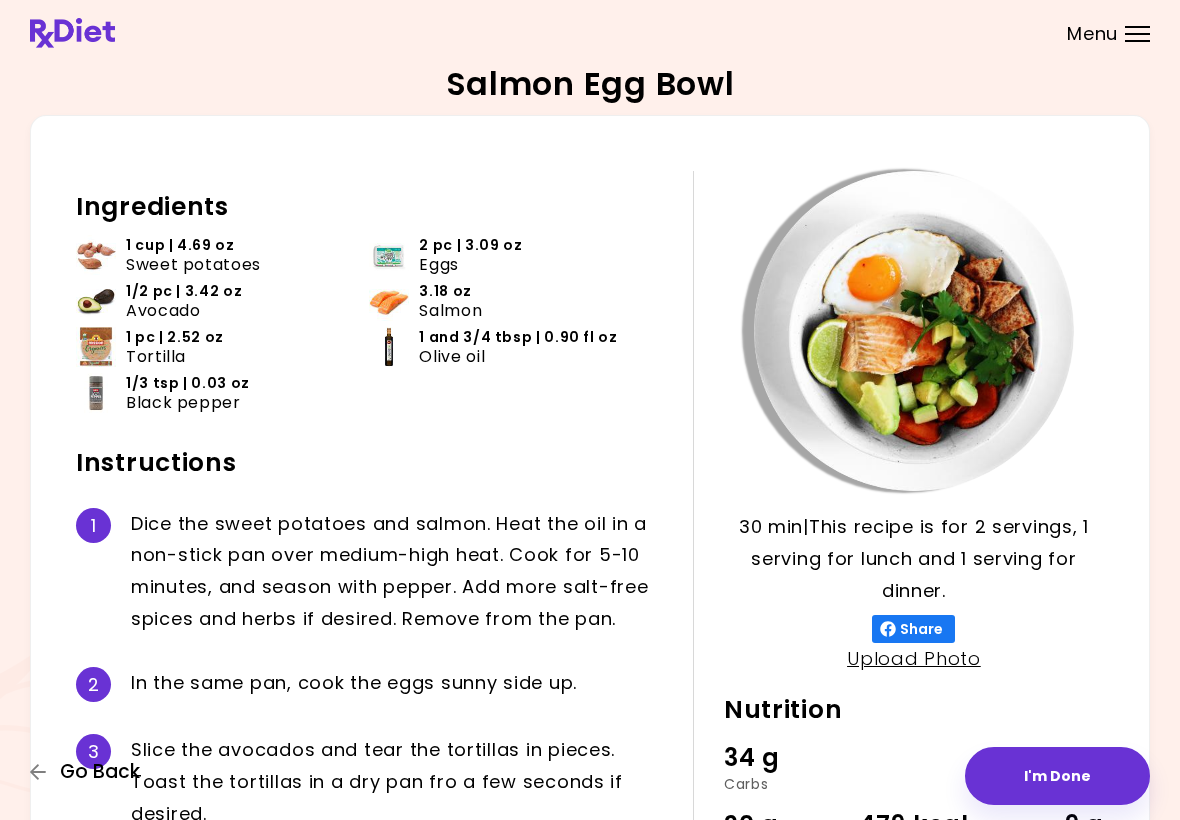 click on "Go Back" at bounding box center [100, 772] 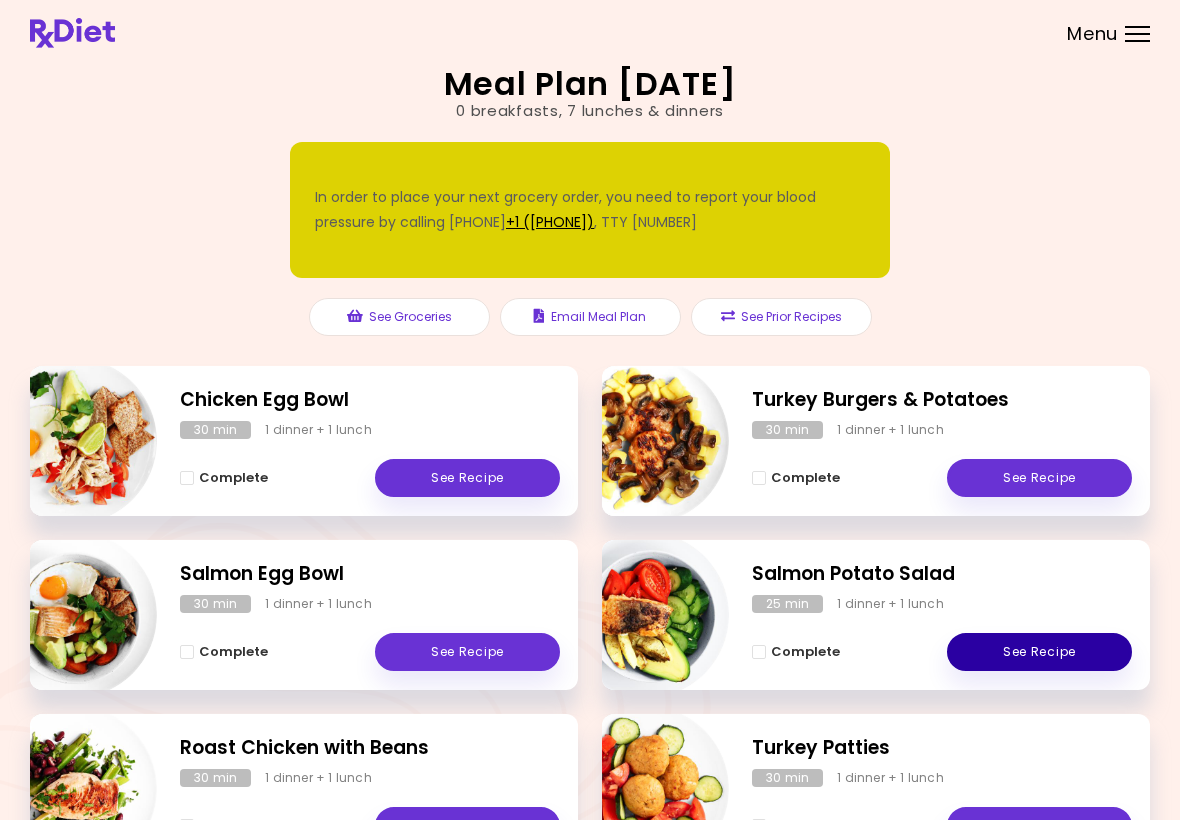 click on "See Recipe" at bounding box center [1039, 652] 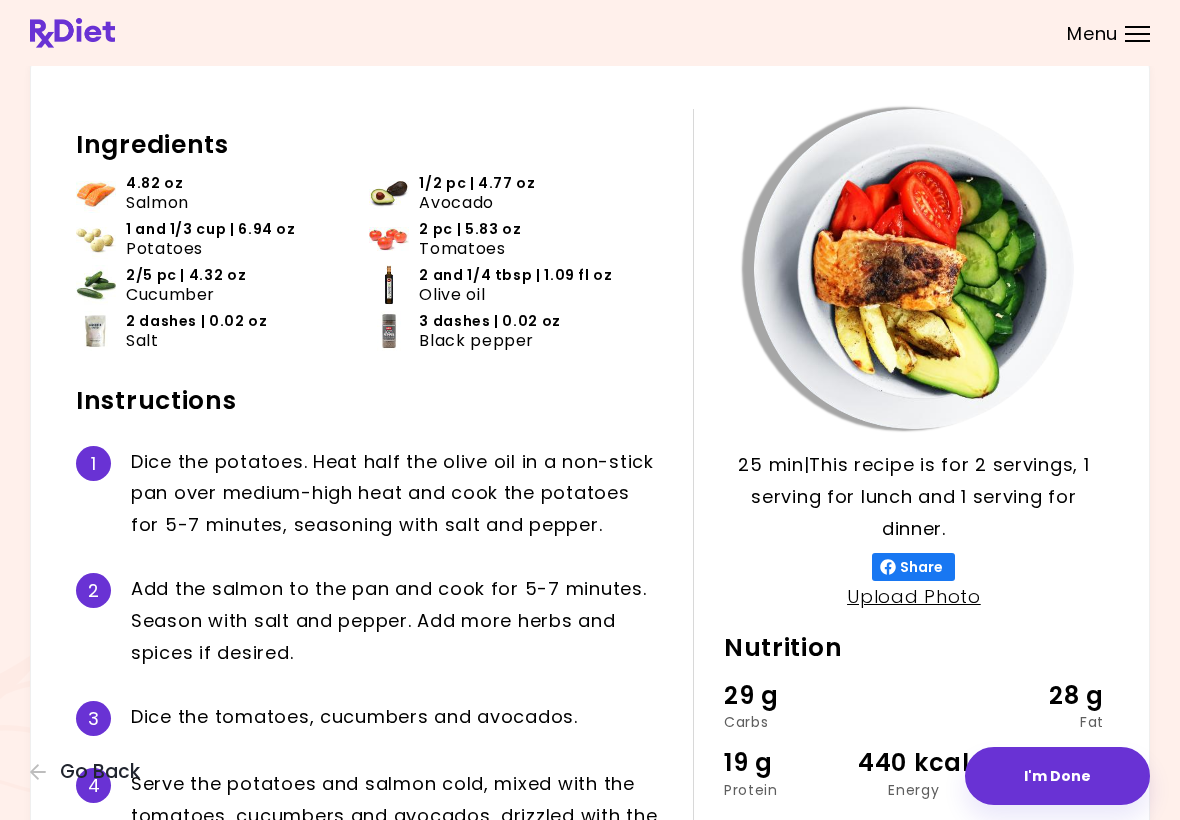 scroll, scrollTop: 0, scrollLeft: 0, axis: both 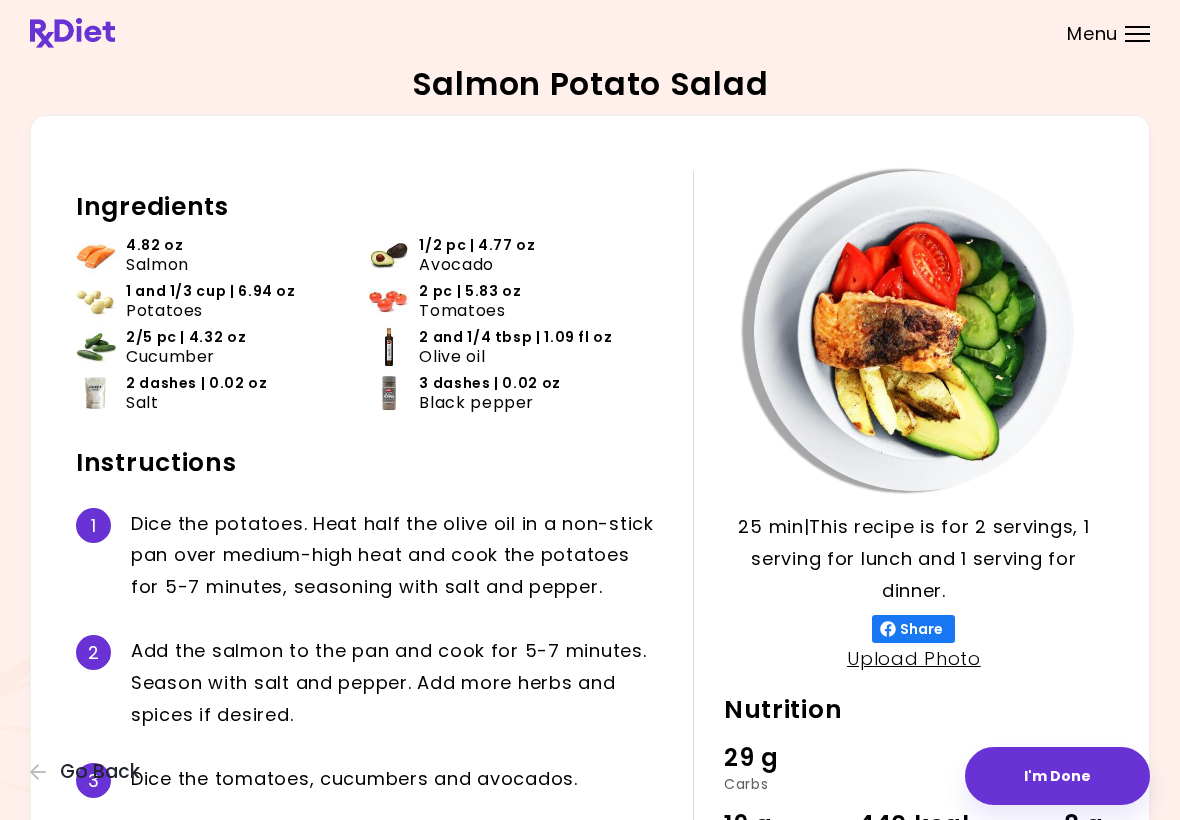 click 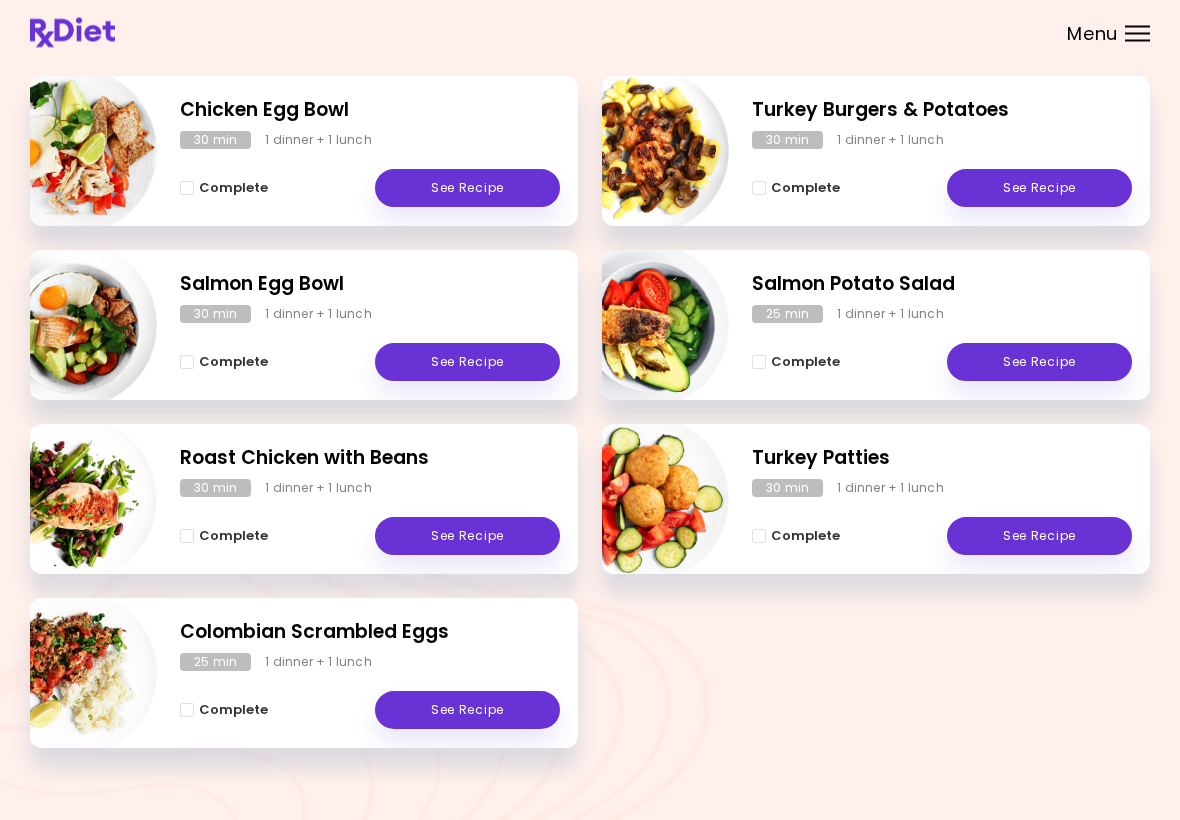scroll, scrollTop: 291, scrollLeft: 0, axis: vertical 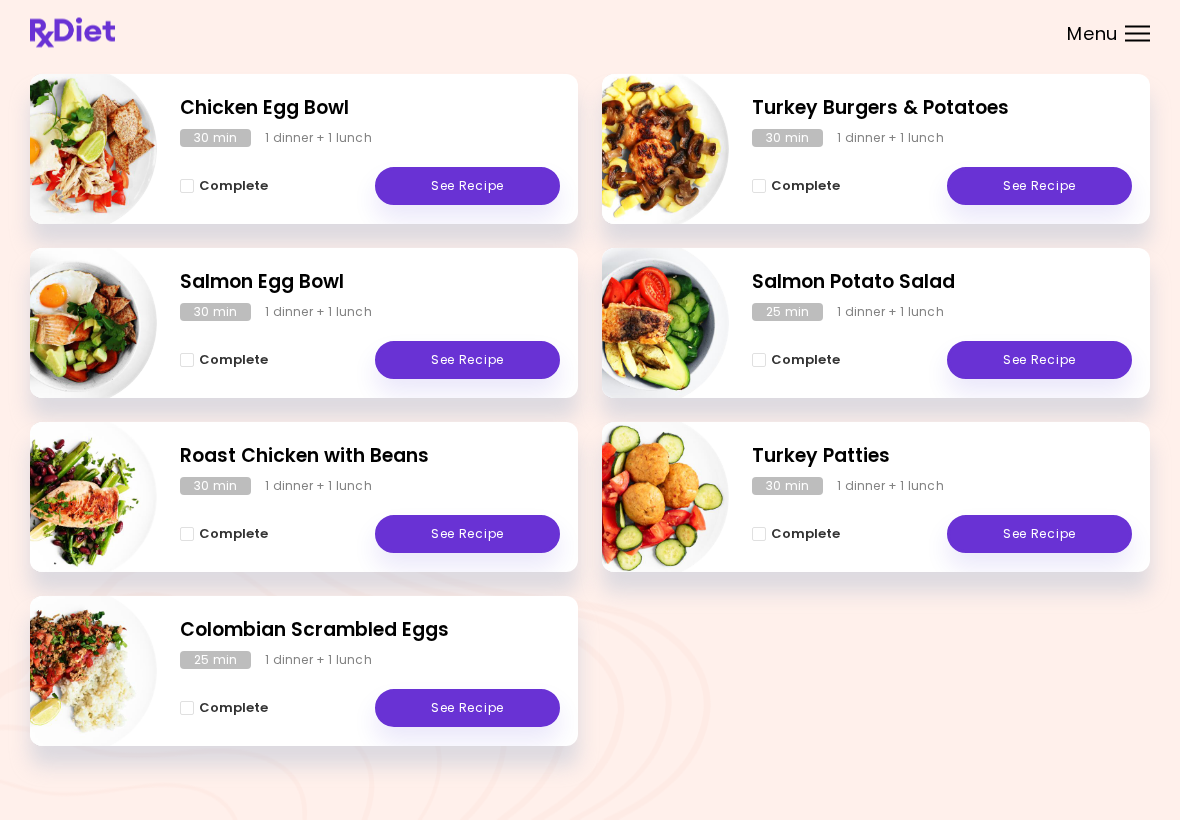 click on "See Recipe" at bounding box center [467, 709] 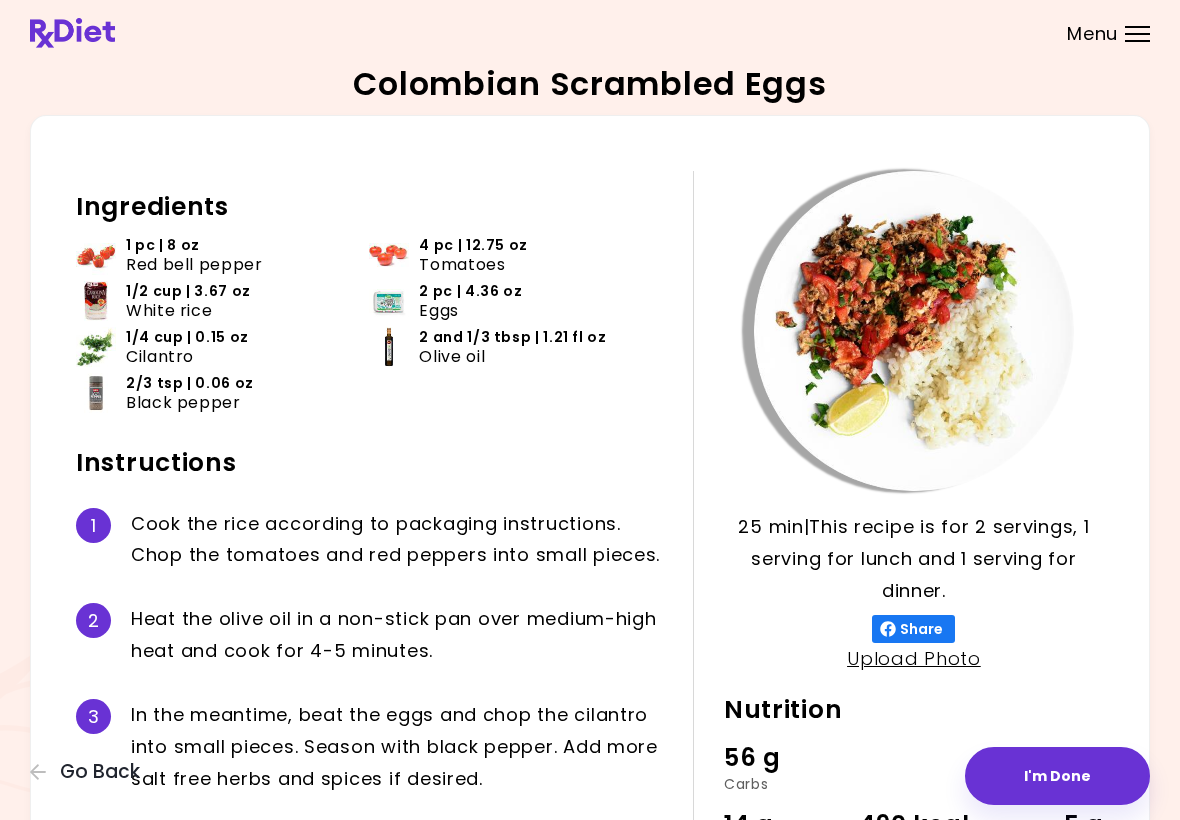 click on "Go Back" at bounding box center [100, 772] 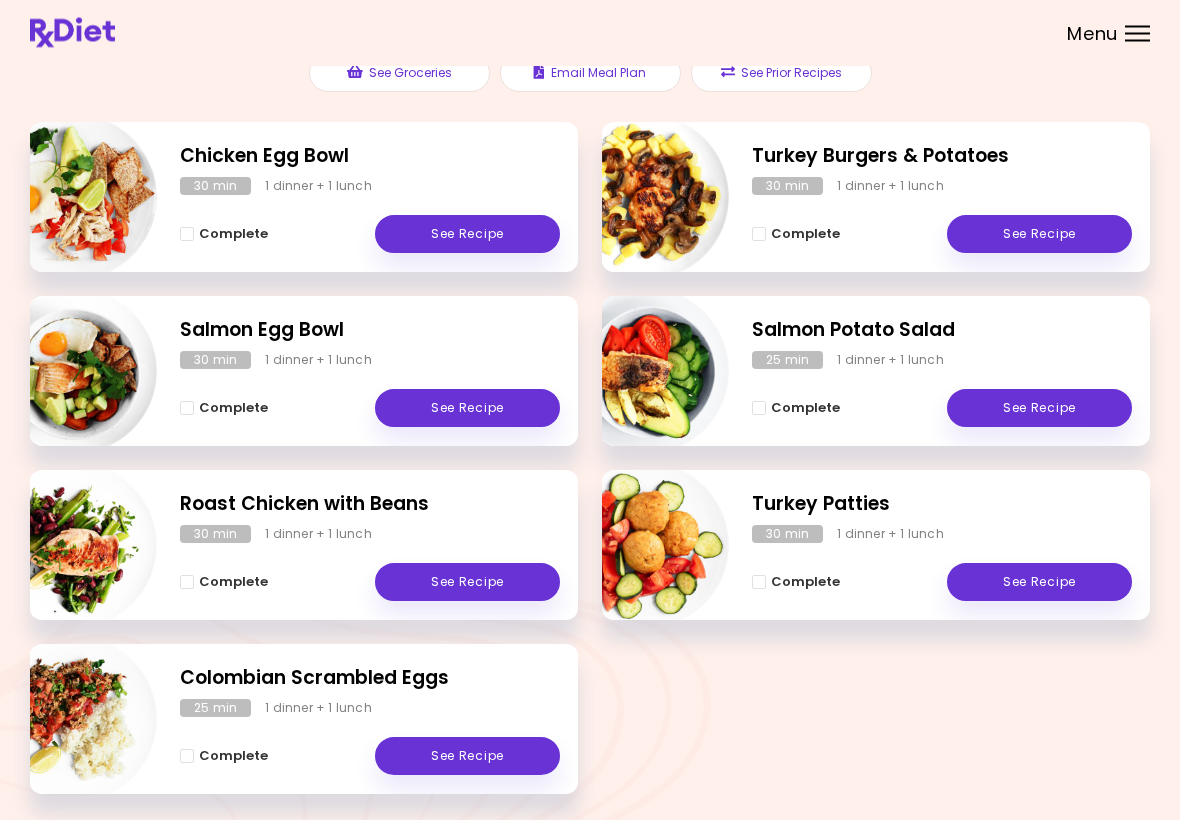 scroll, scrollTop: 245, scrollLeft: 0, axis: vertical 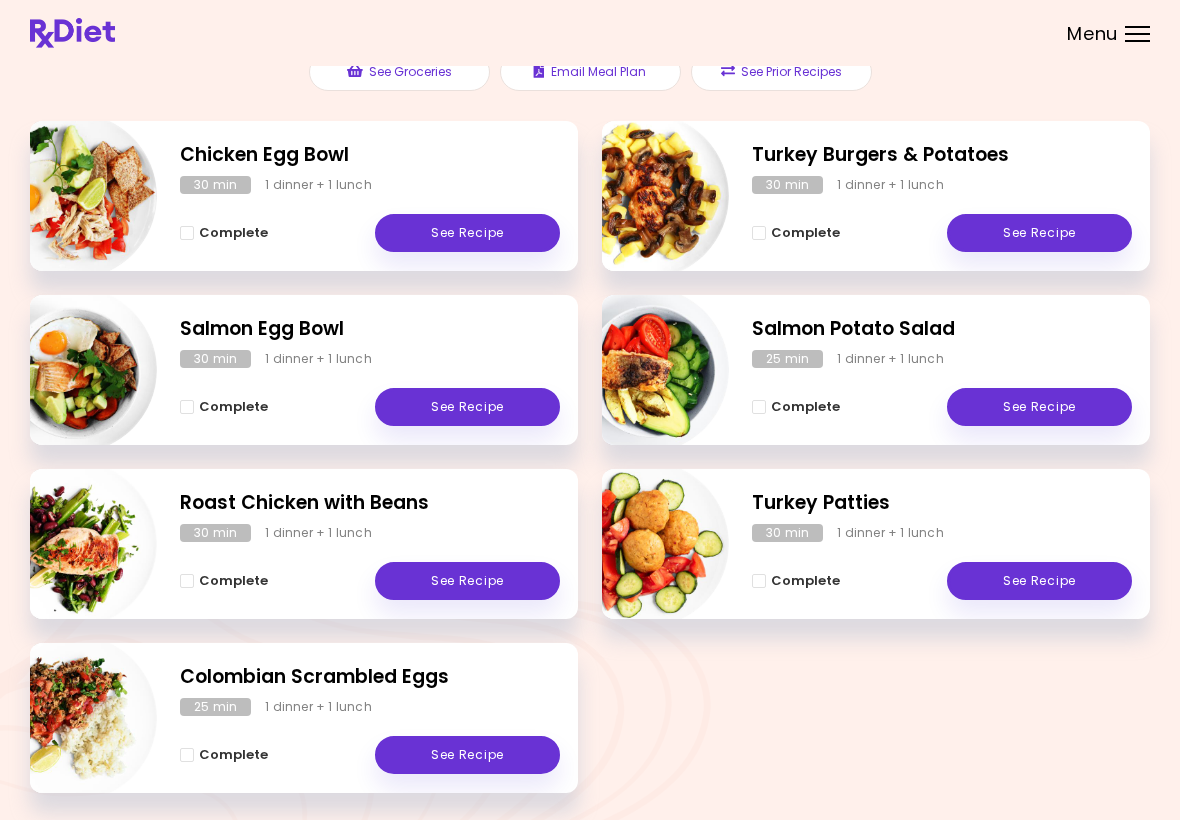 click on "See Recipe" at bounding box center (1039, 581) 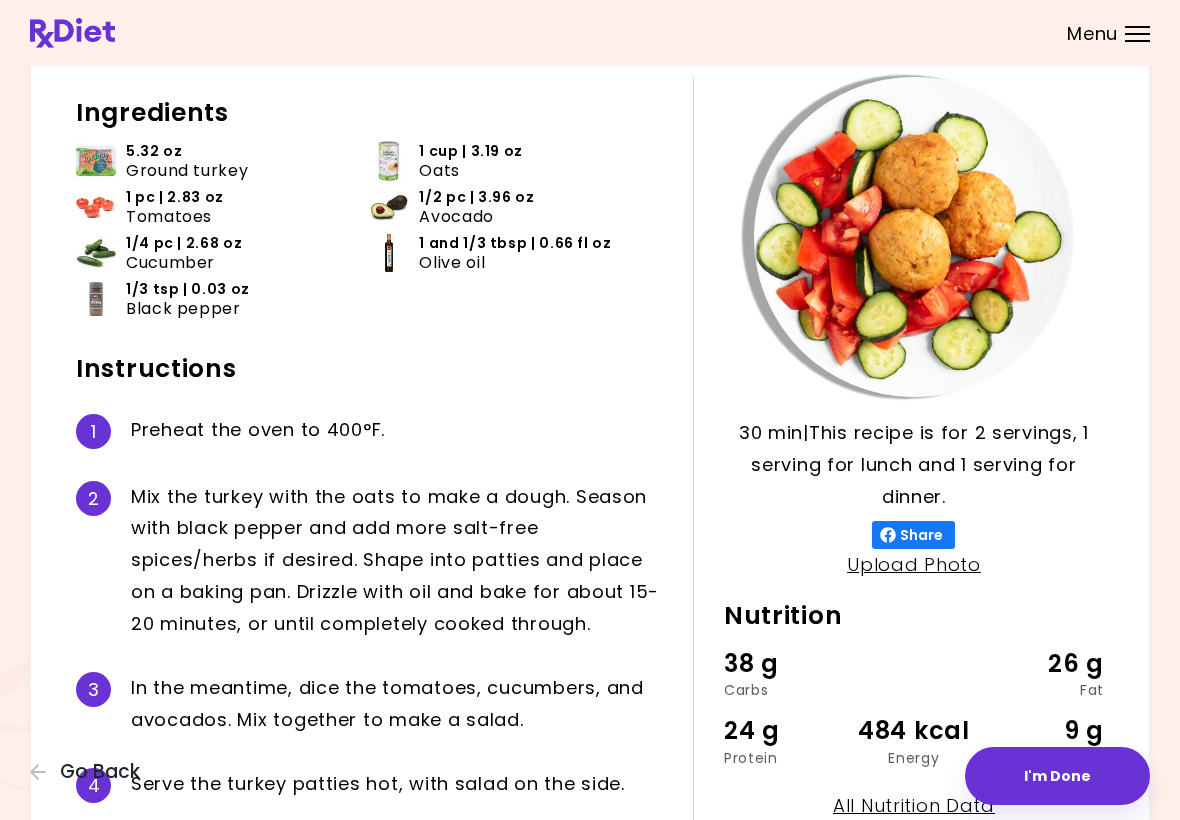 scroll, scrollTop: 0, scrollLeft: 0, axis: both 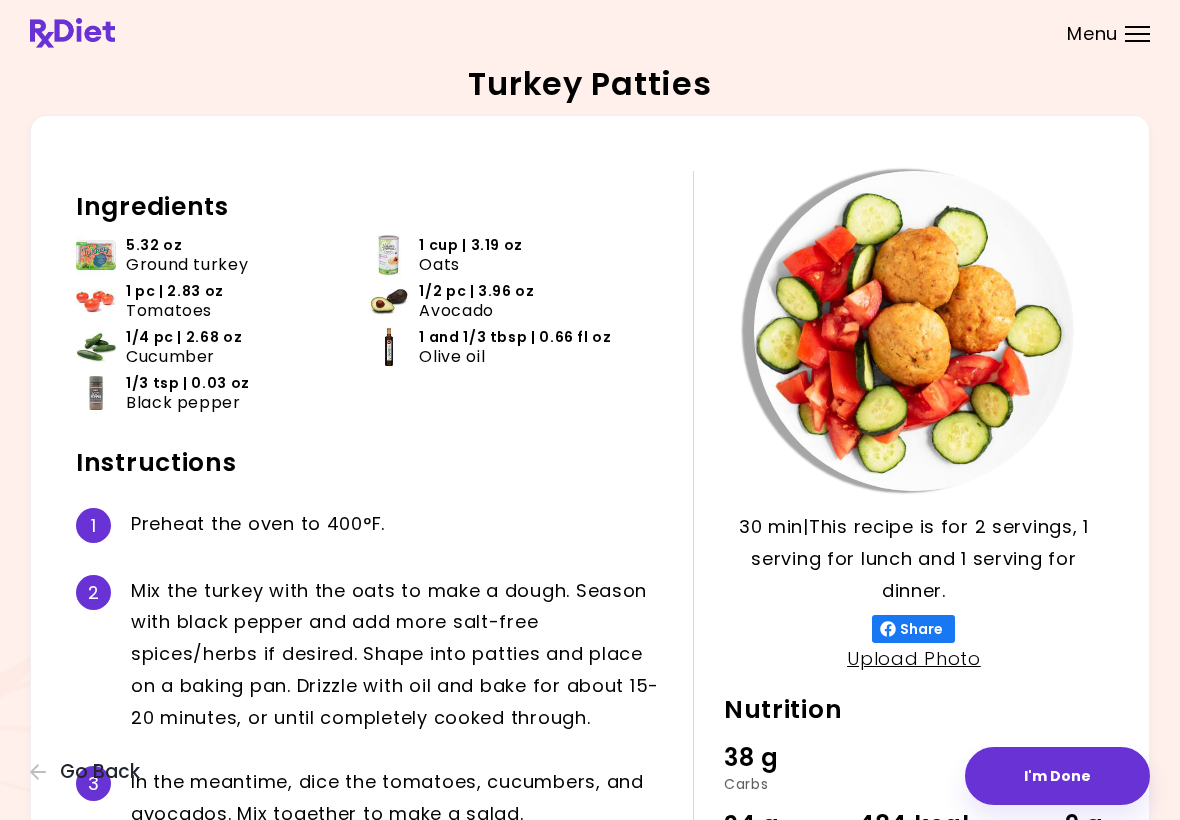 click on "Go Back" at bounding box center [90, 772] 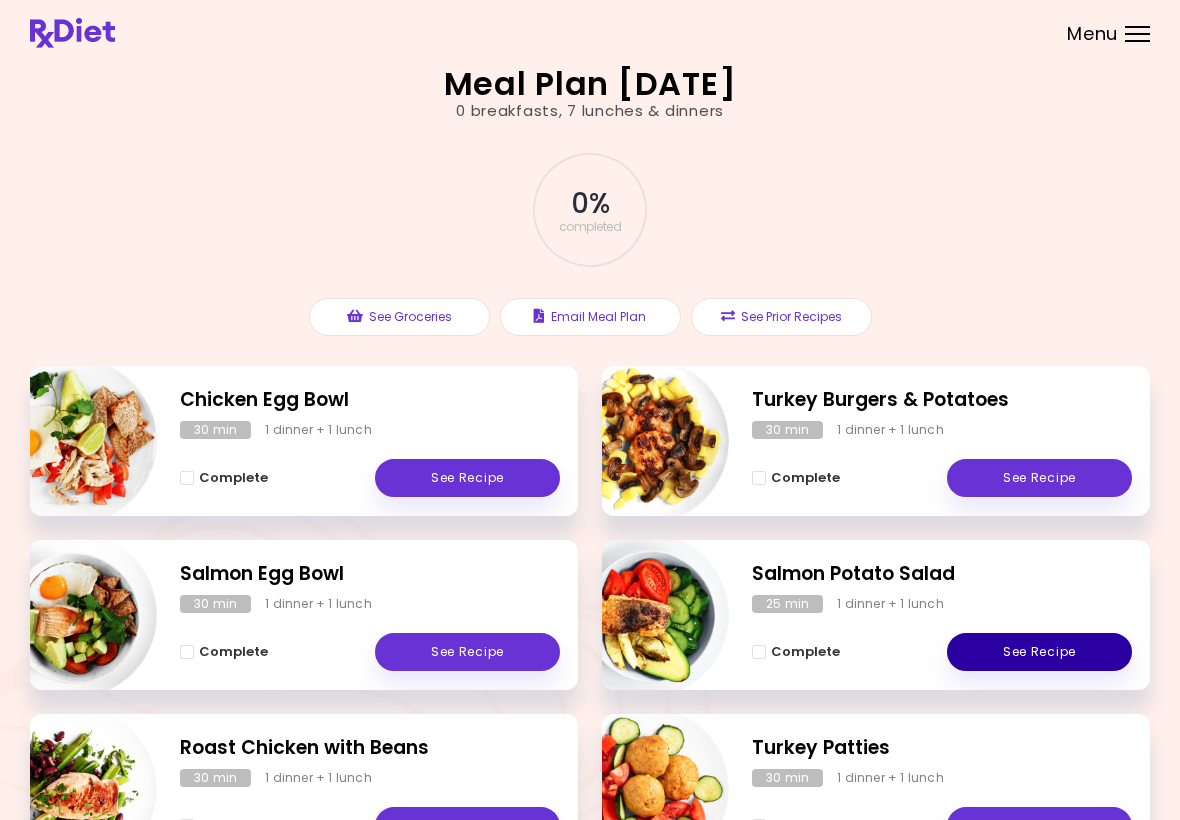 click on "See Recipe" at bounding box center (1039, 652) 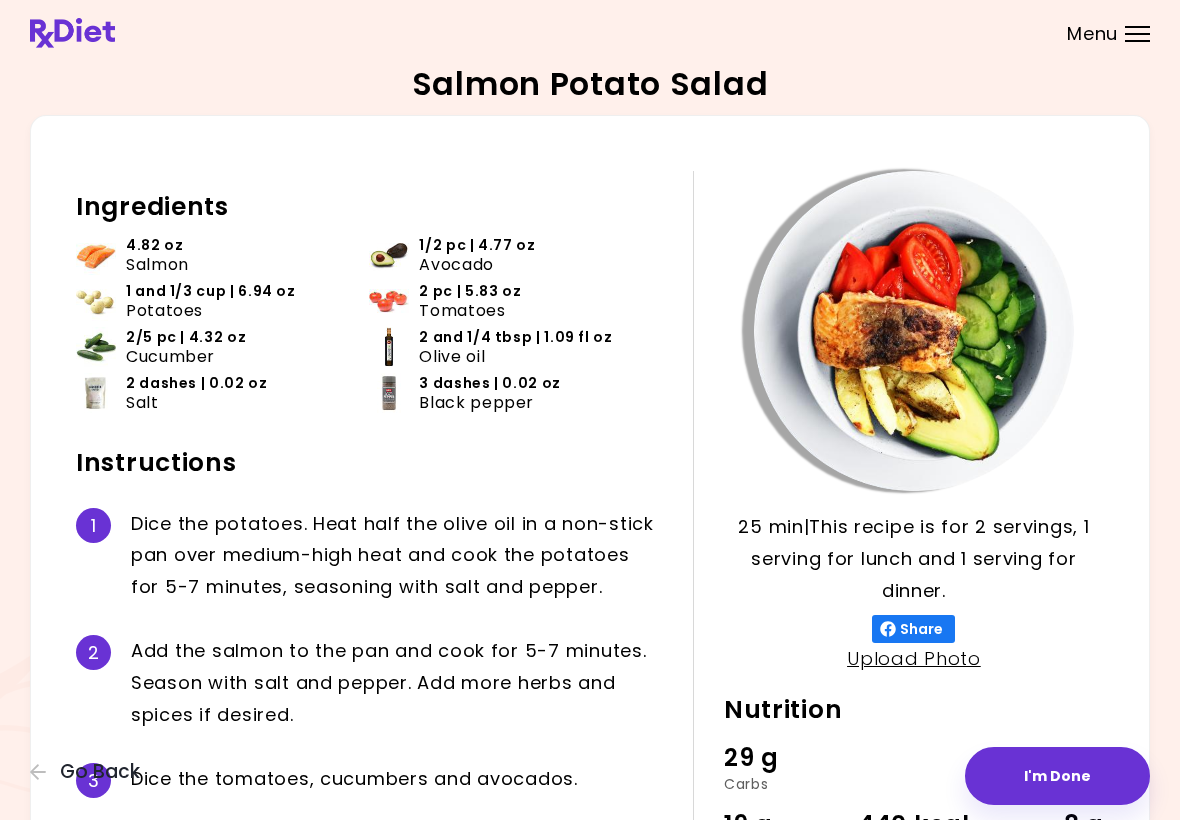 click on "Go Back" at bounding box center (90, 772) 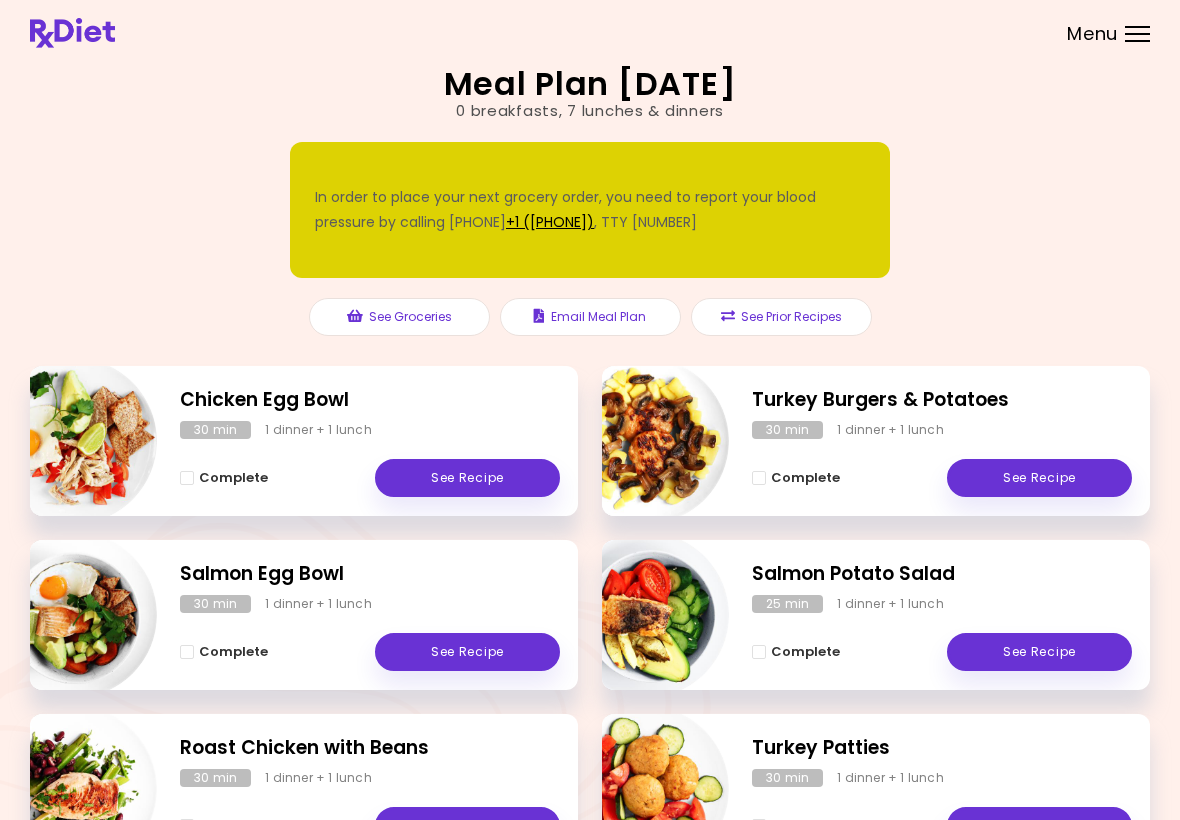 click on "See Recipe" at bounding box center (467, 652) 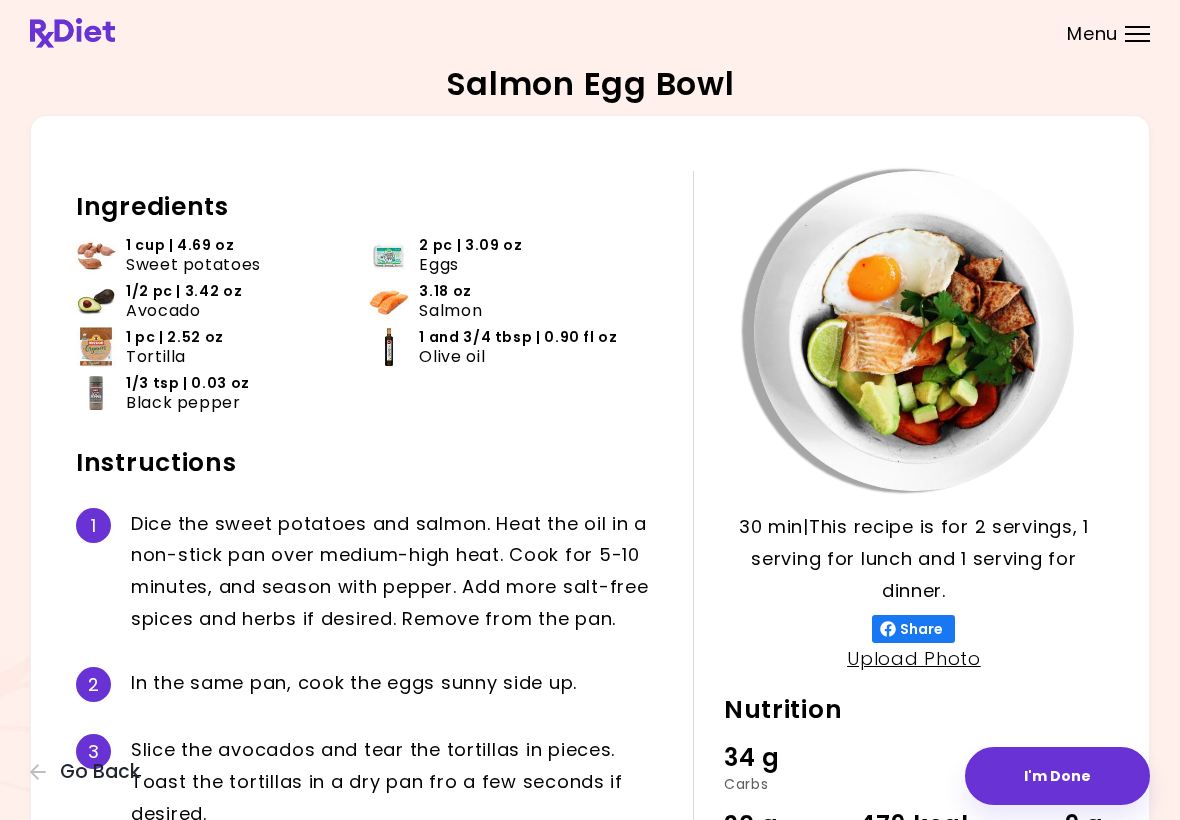 click 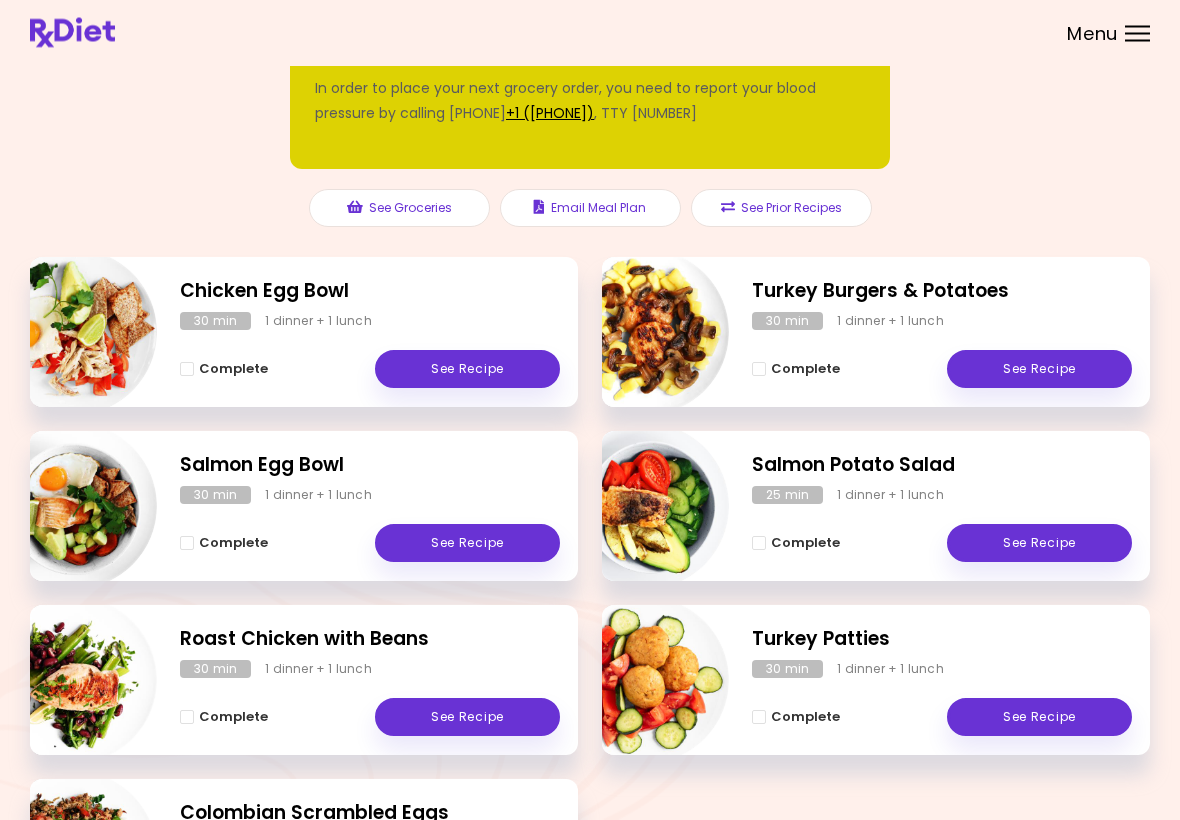 scroll, scrollTop: 118, scrollLeft: 0, axis: vertical 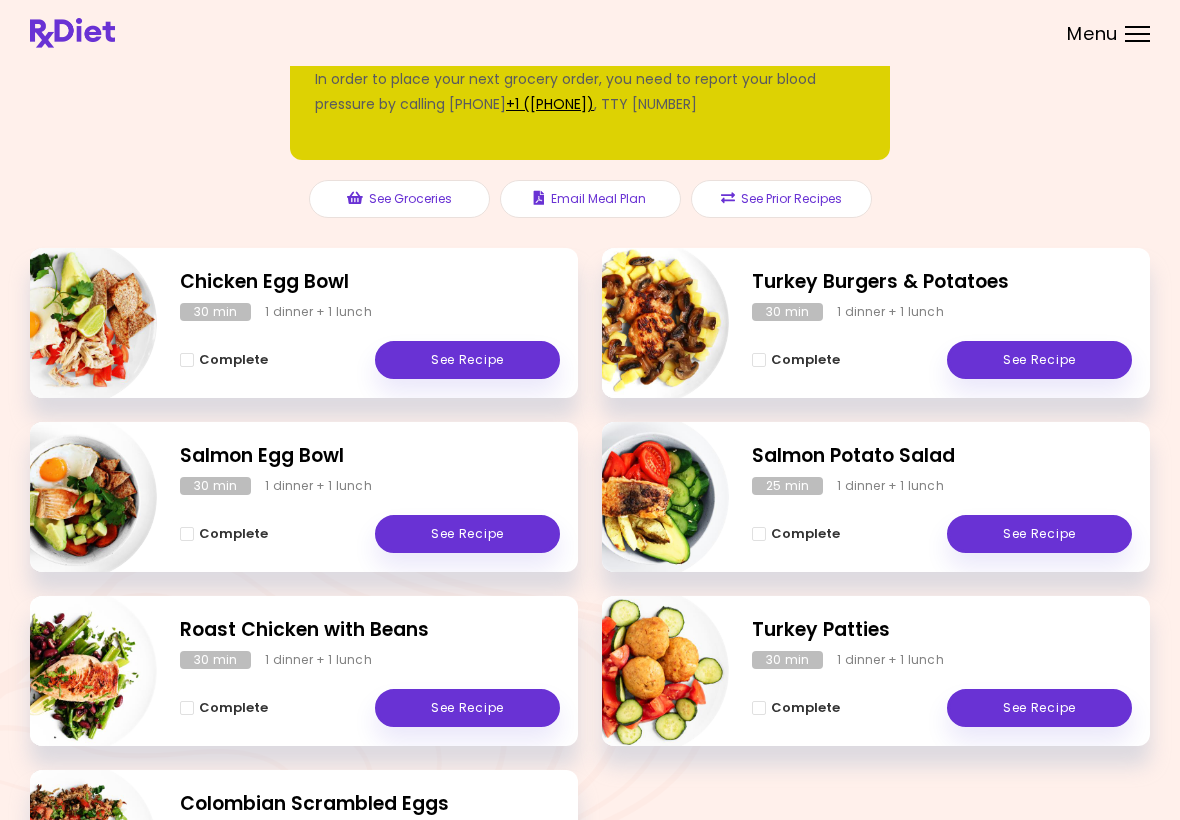 click on "See Recipe" at bounding box center (1039, 534) 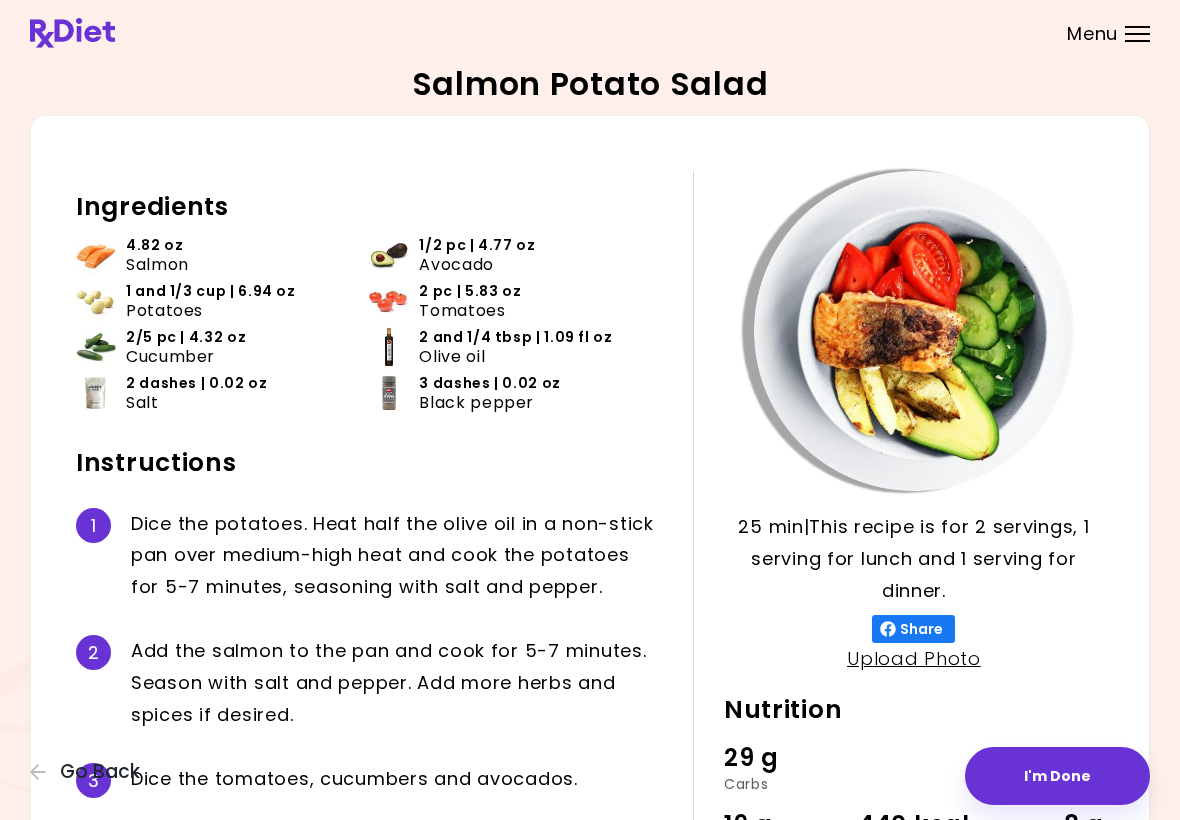 click on "Go Back" at bounding box center (90, 772) 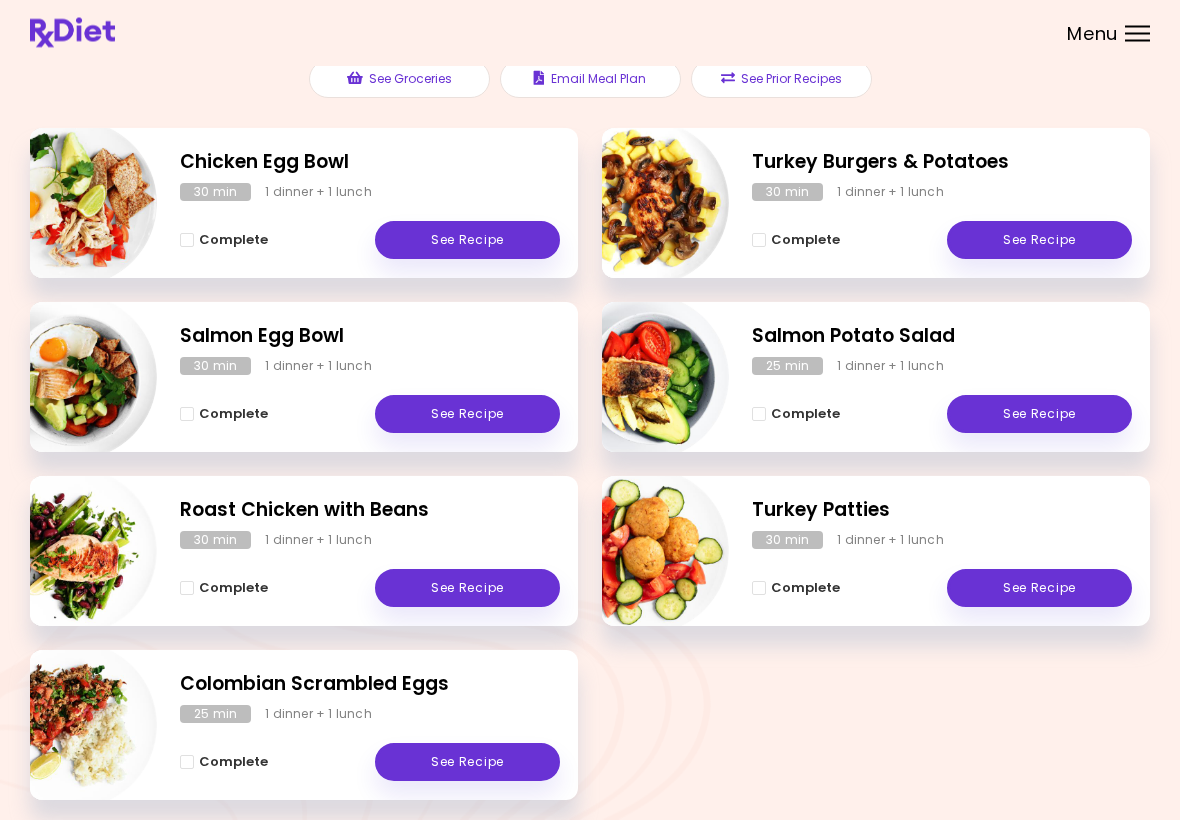 scroll, scrollTop: 242, scrollLeft: 0, axis: vertical 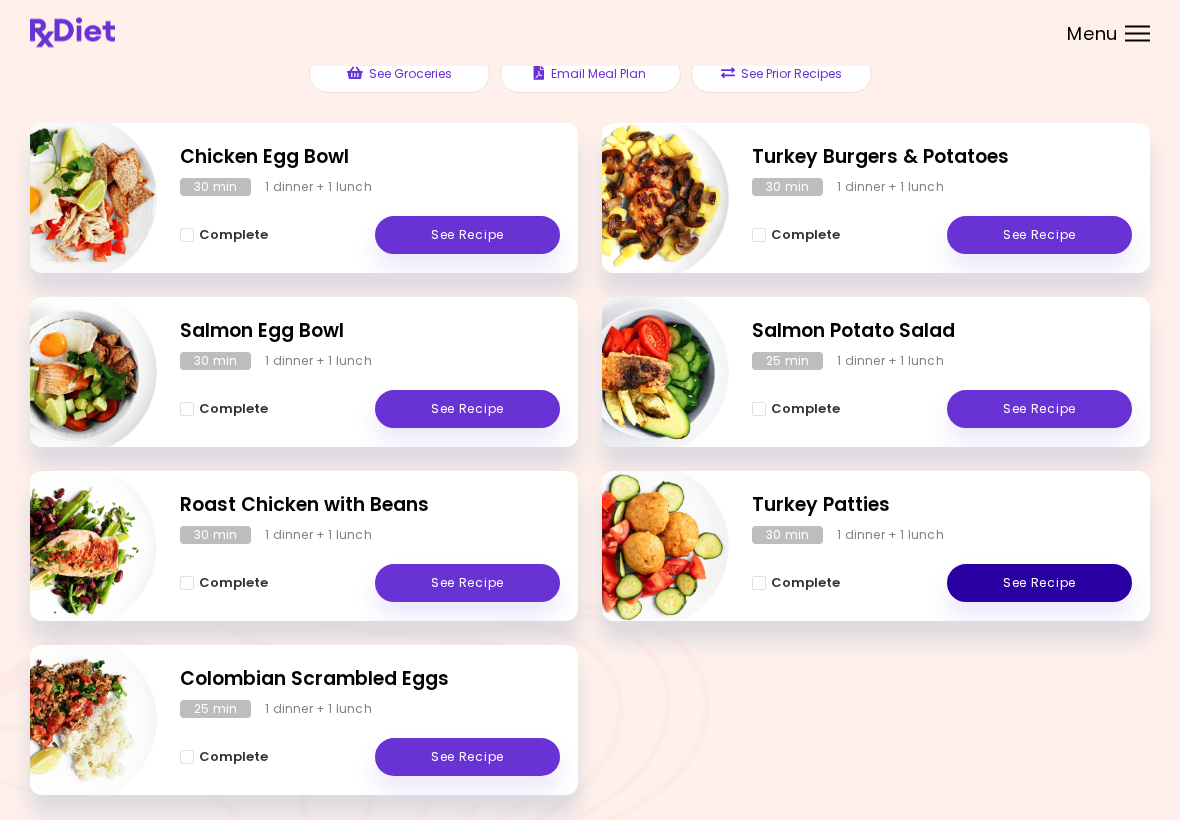 click on "See Recipe" at bounding box center [1039, 584] 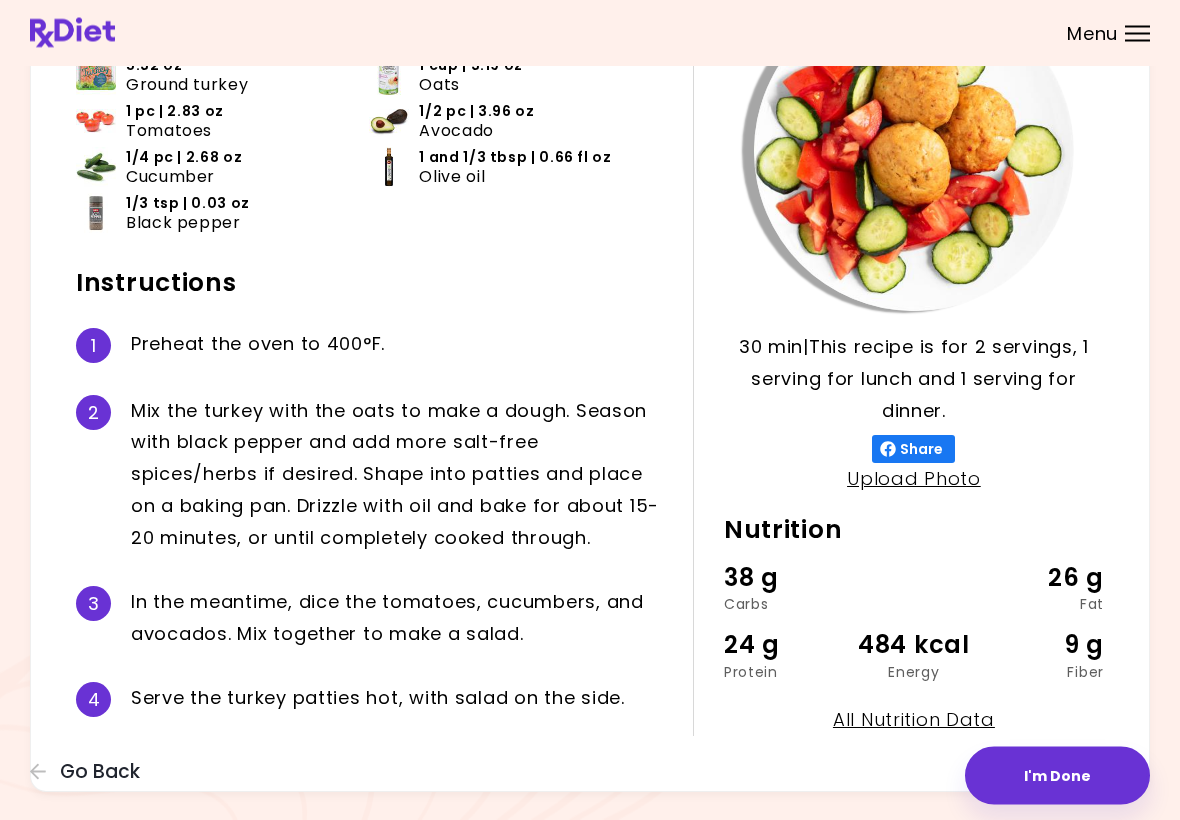 scroll, scrollTop: 0, scrollLeft: 0, axis: both 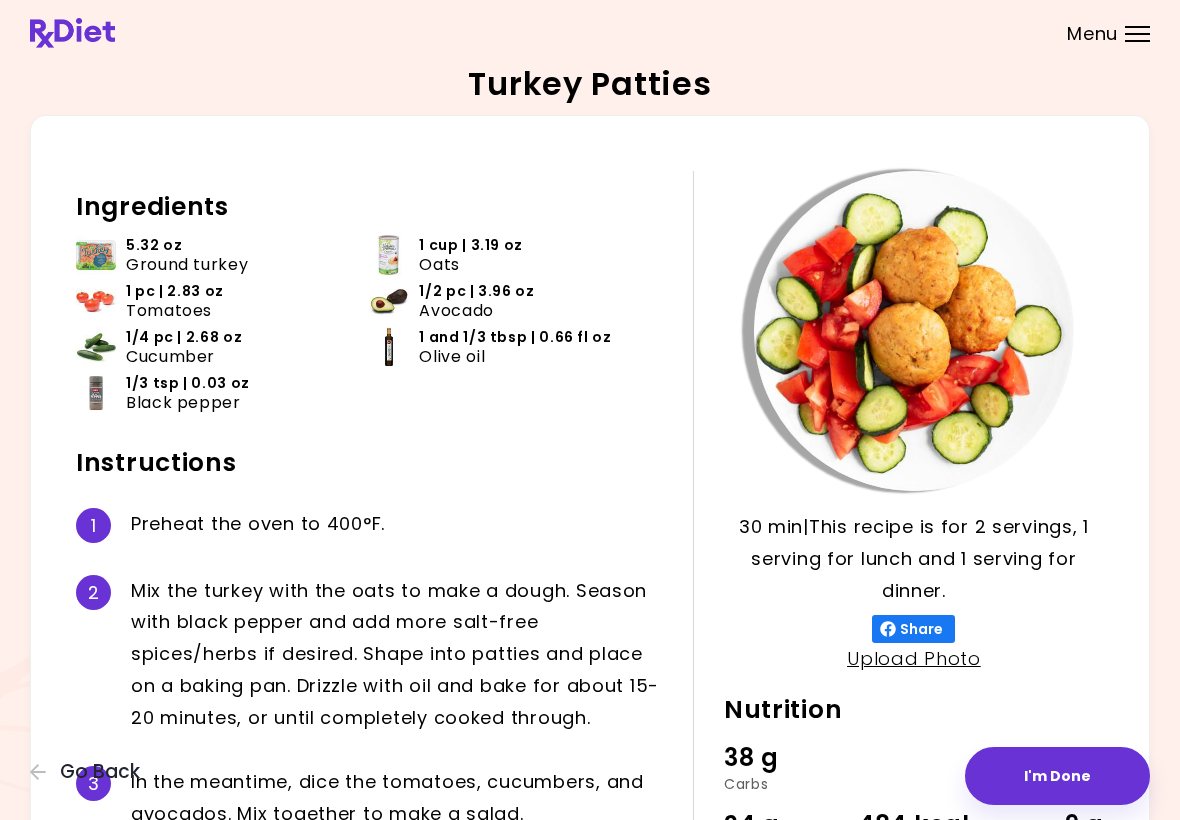 click on "Go Back" at bounding box center [90, 772] 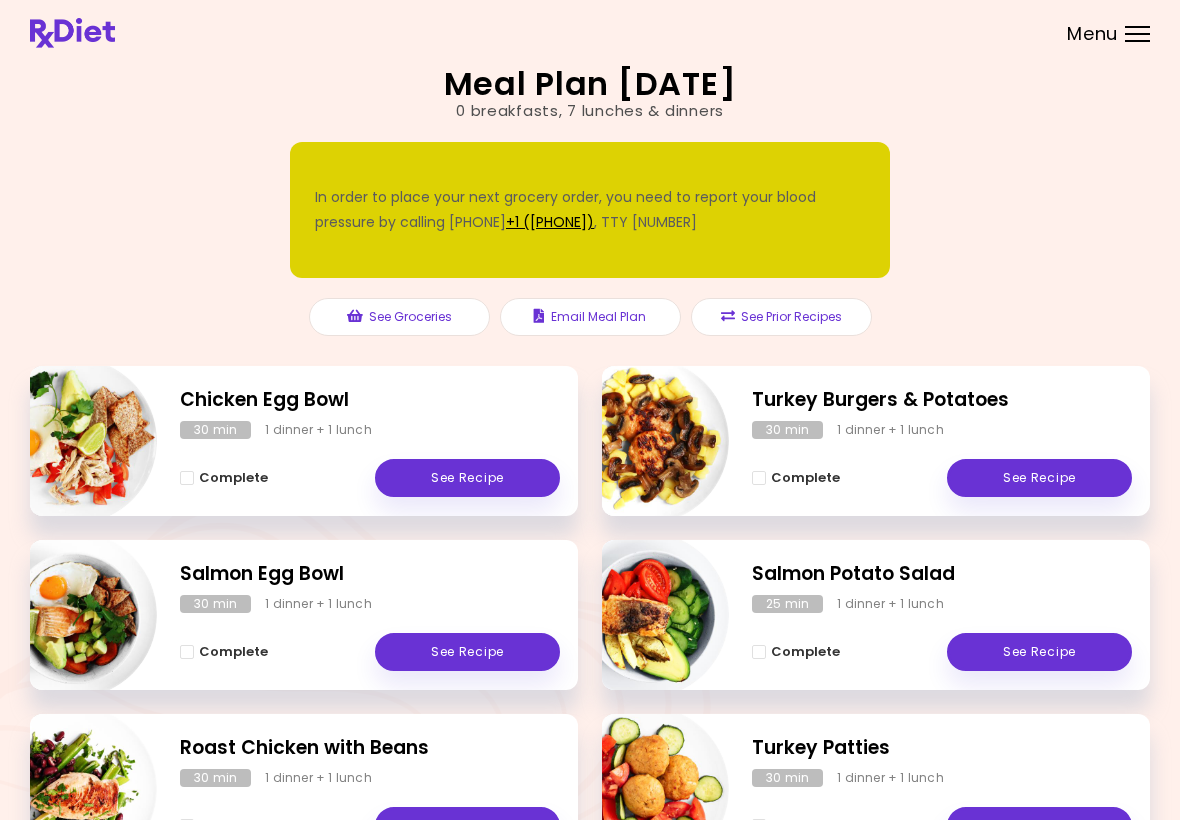 click on "See Recipe" at bounding box center [1039, 652] 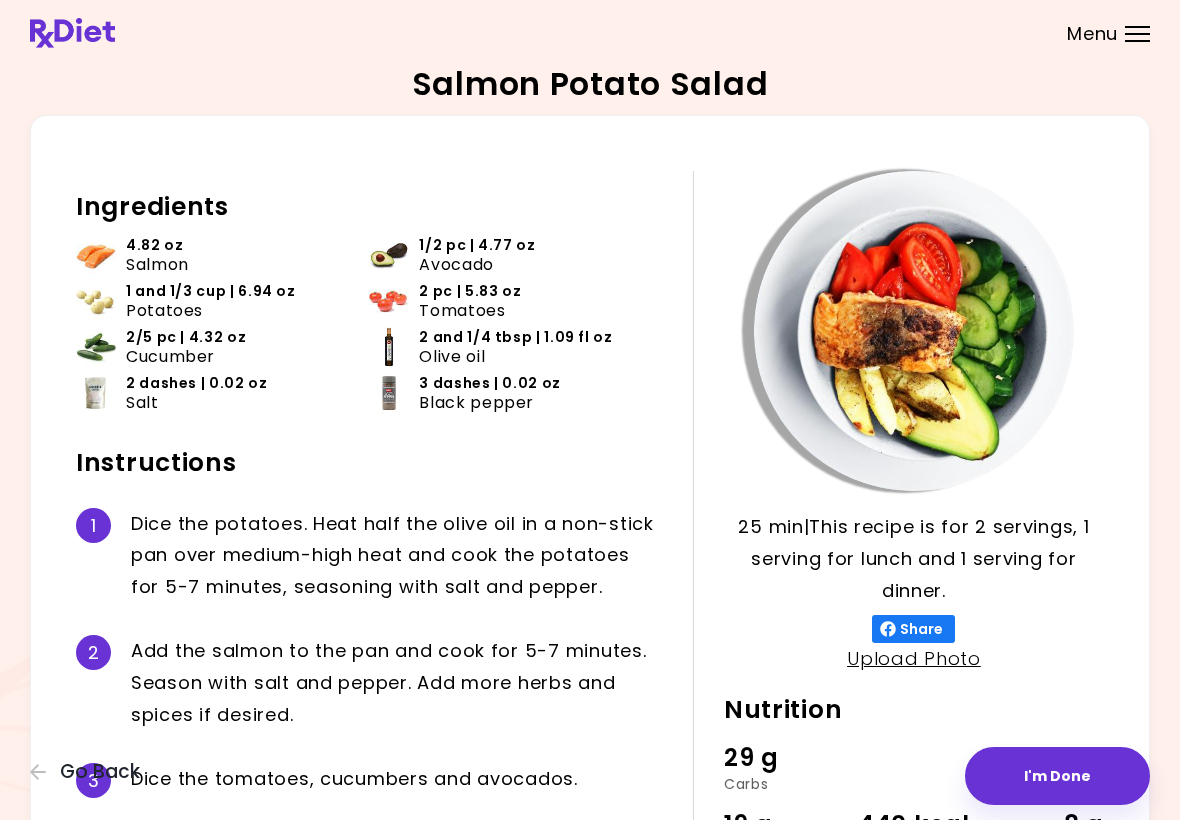 click on "Go Back" at bounding box center [100, 772] 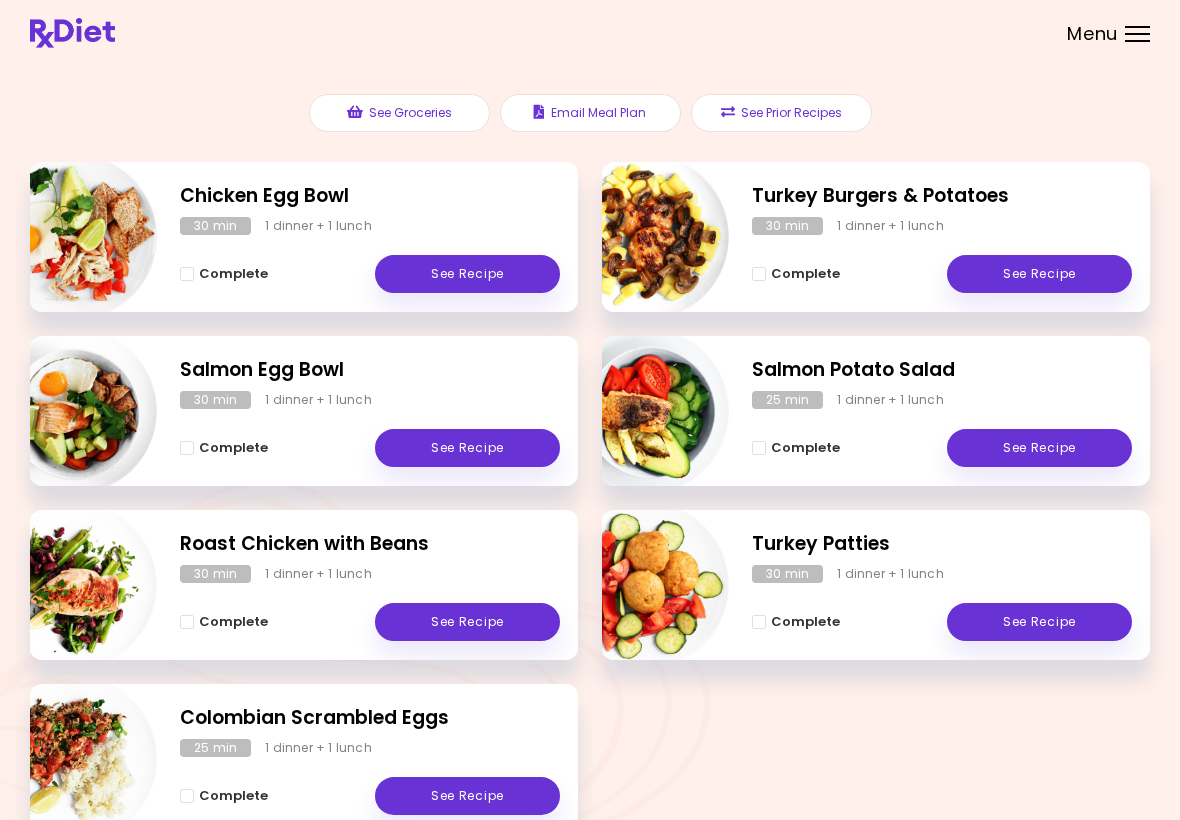 scroll, scrollTop: 202, scrollLeft: 0, axis: vertical 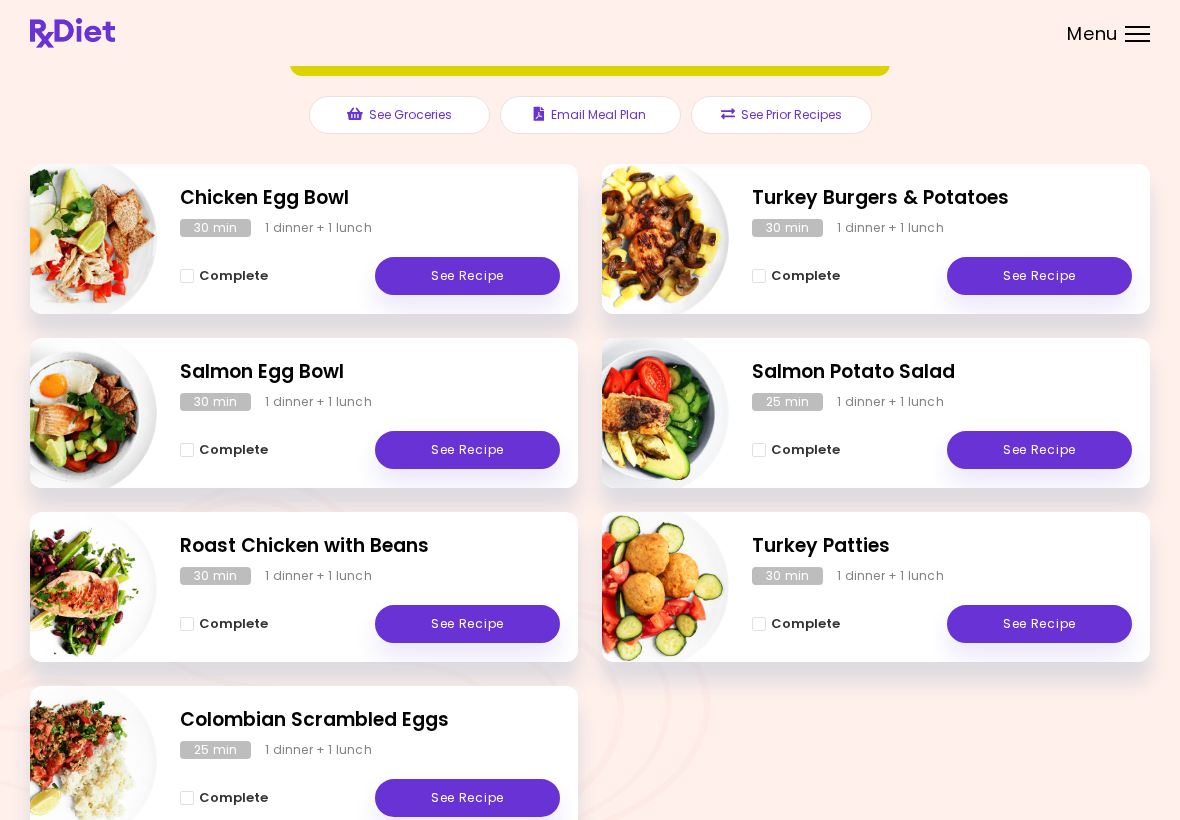 click on "See Recipe" at bounding box center [1039, 276] 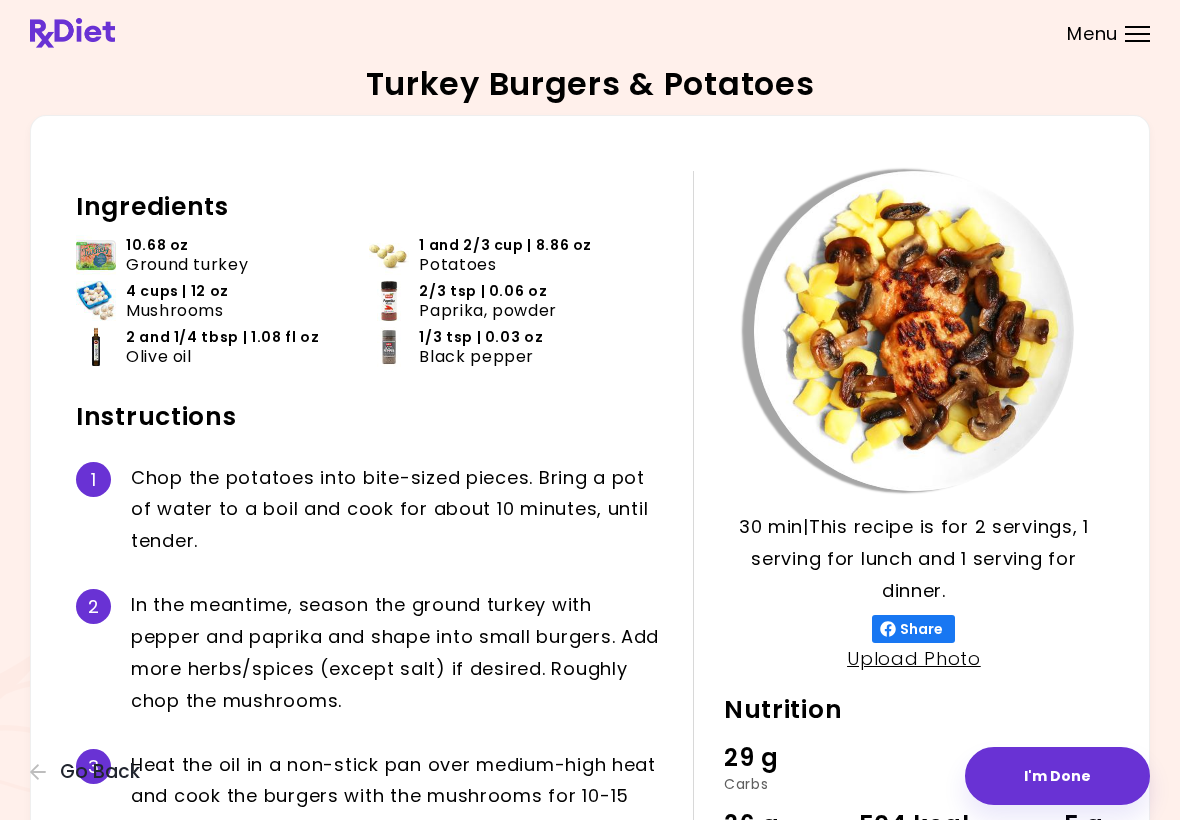 click on "Go Back" at bounding box center (90, 772) 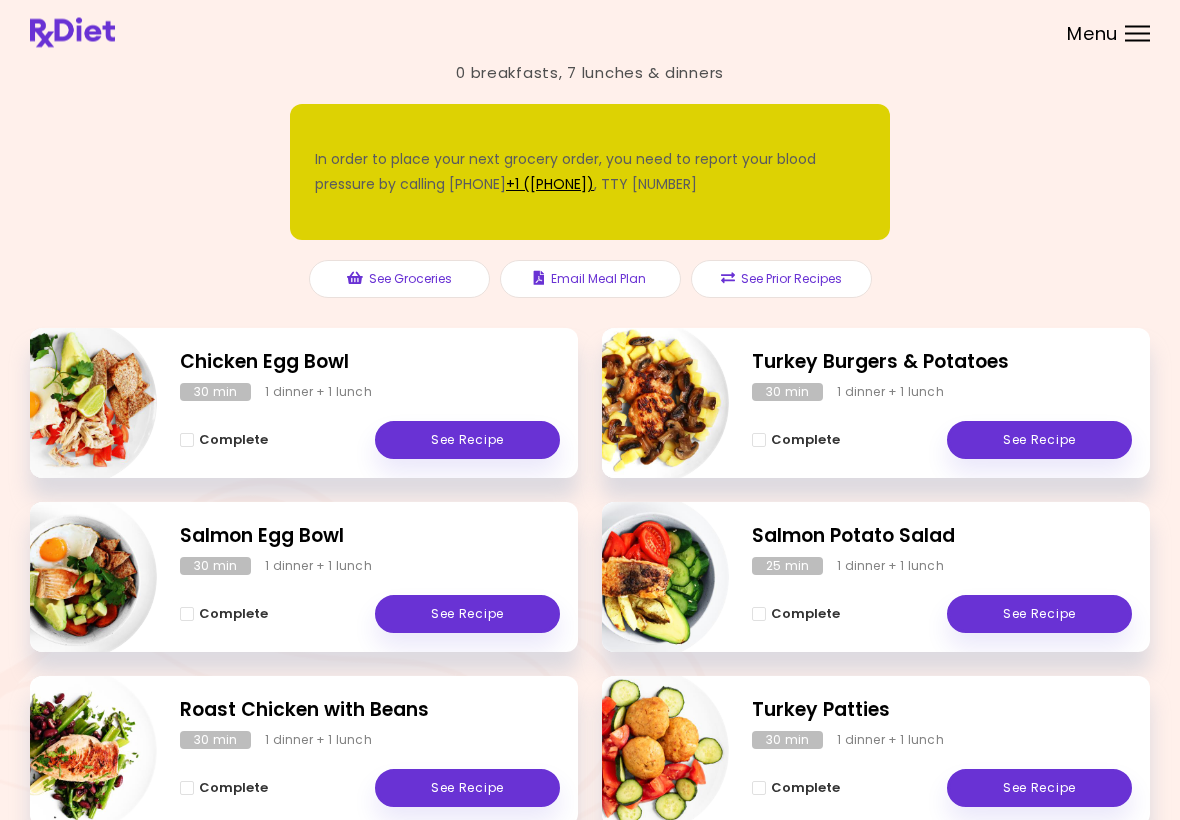 scroll, scrollTop: 113, scrollLeft: 0, axis: vertical 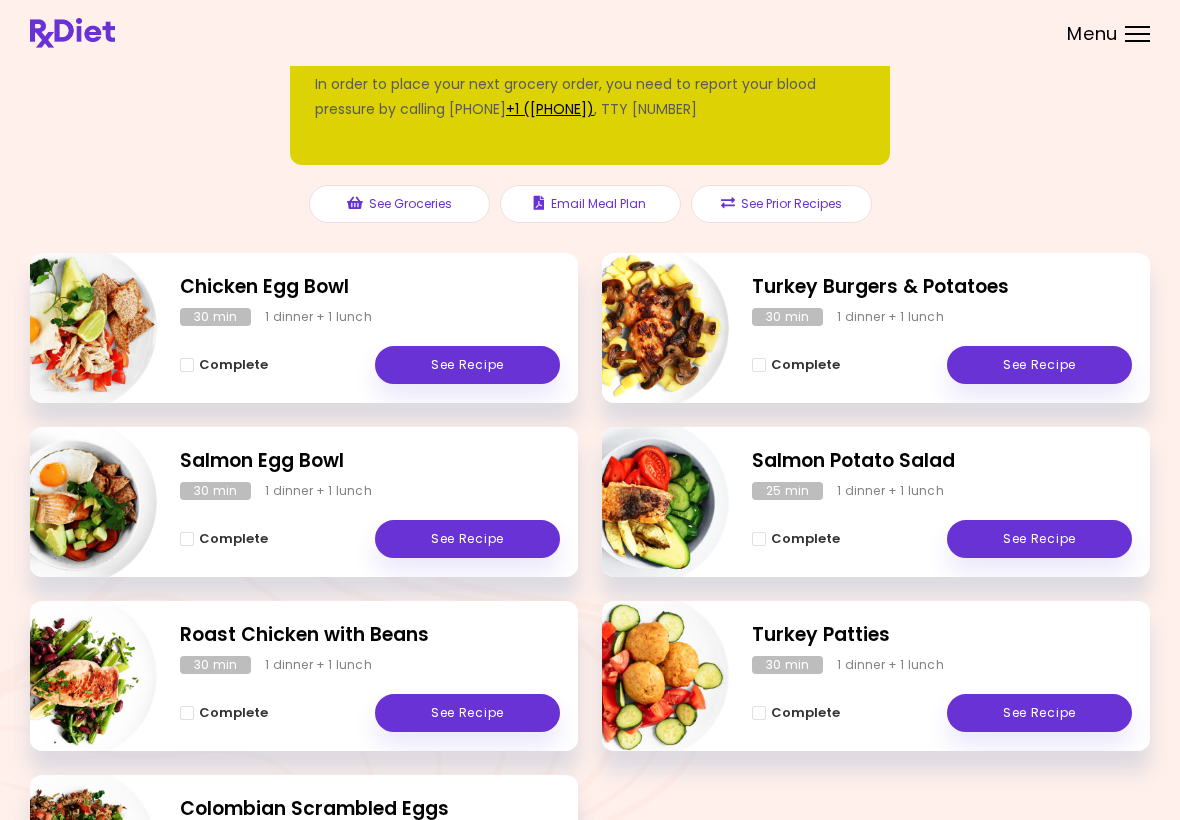 click on "See Recipe" at bounding box center (1039, 713) 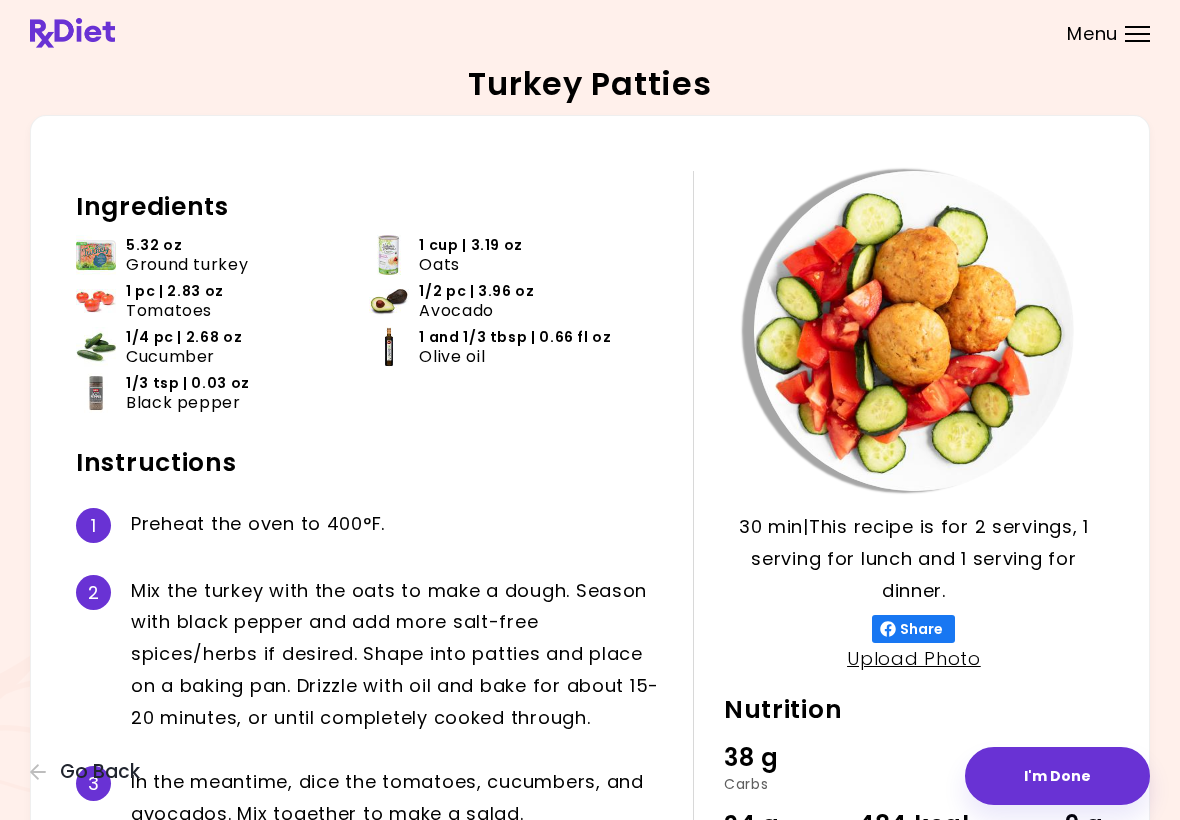 click on "Go Back" at bounding box center (90, 772) 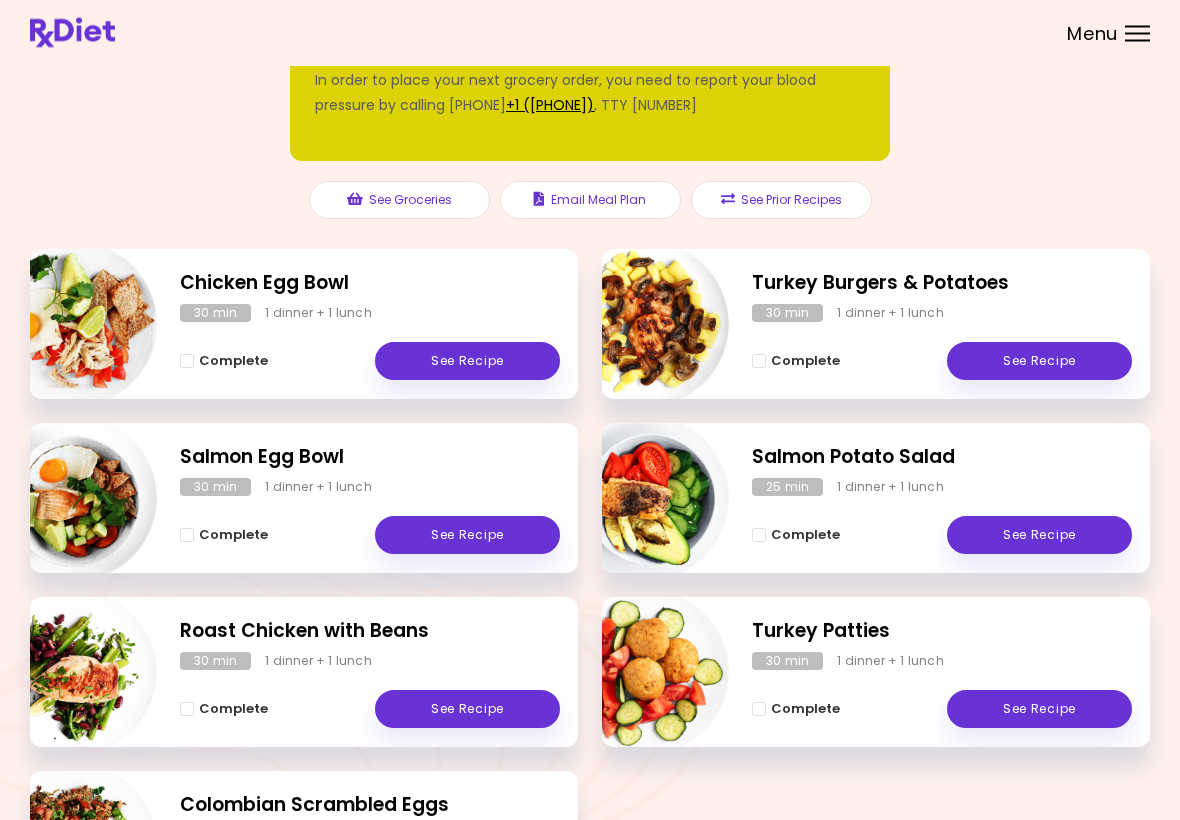scroll, scrollTop: 118, scrollLeft: 0, axis: vertical 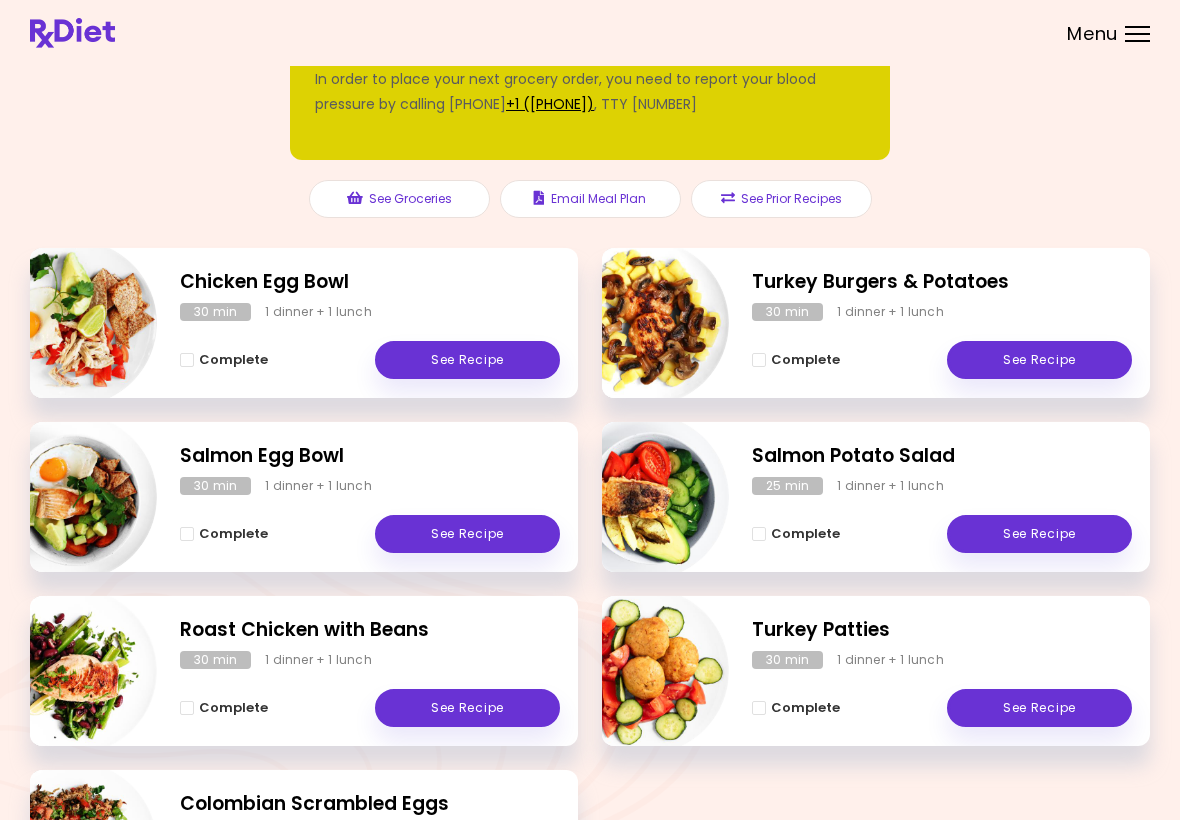 click on "See Recipe" at bounding box center (1039, 534) 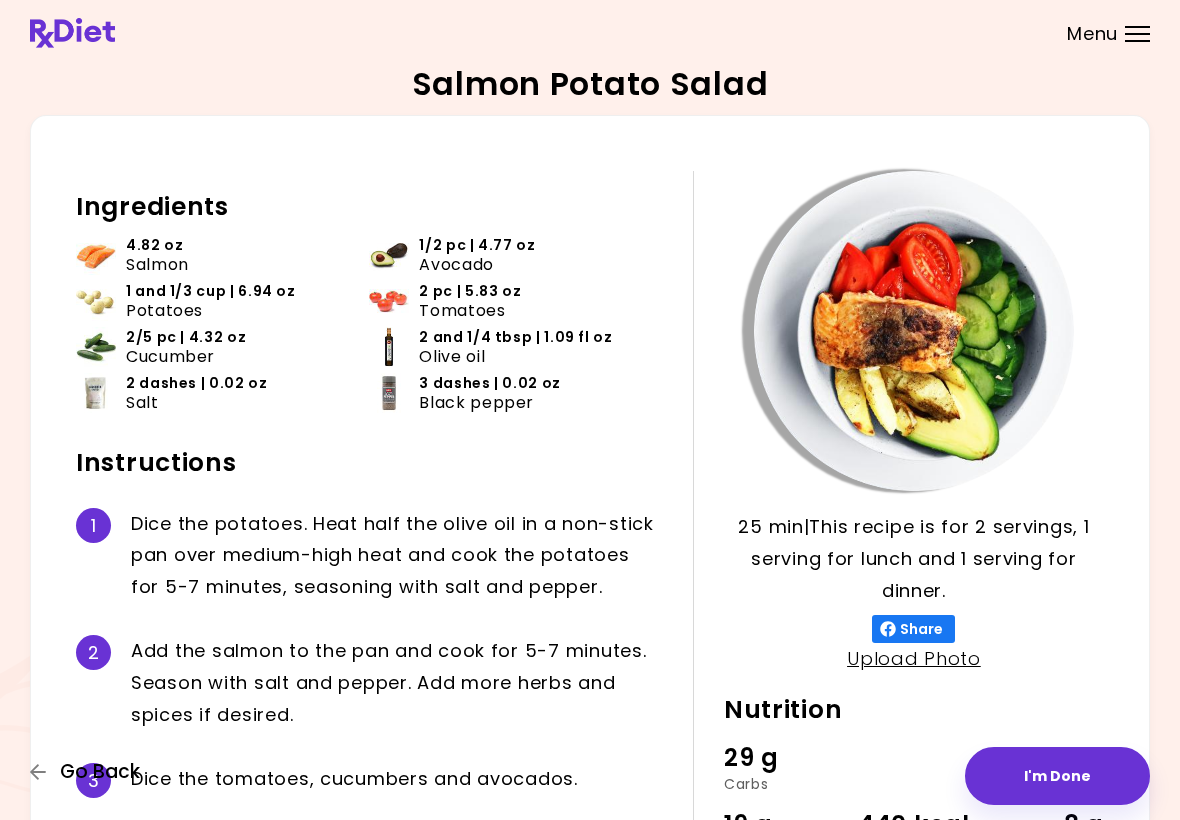 click 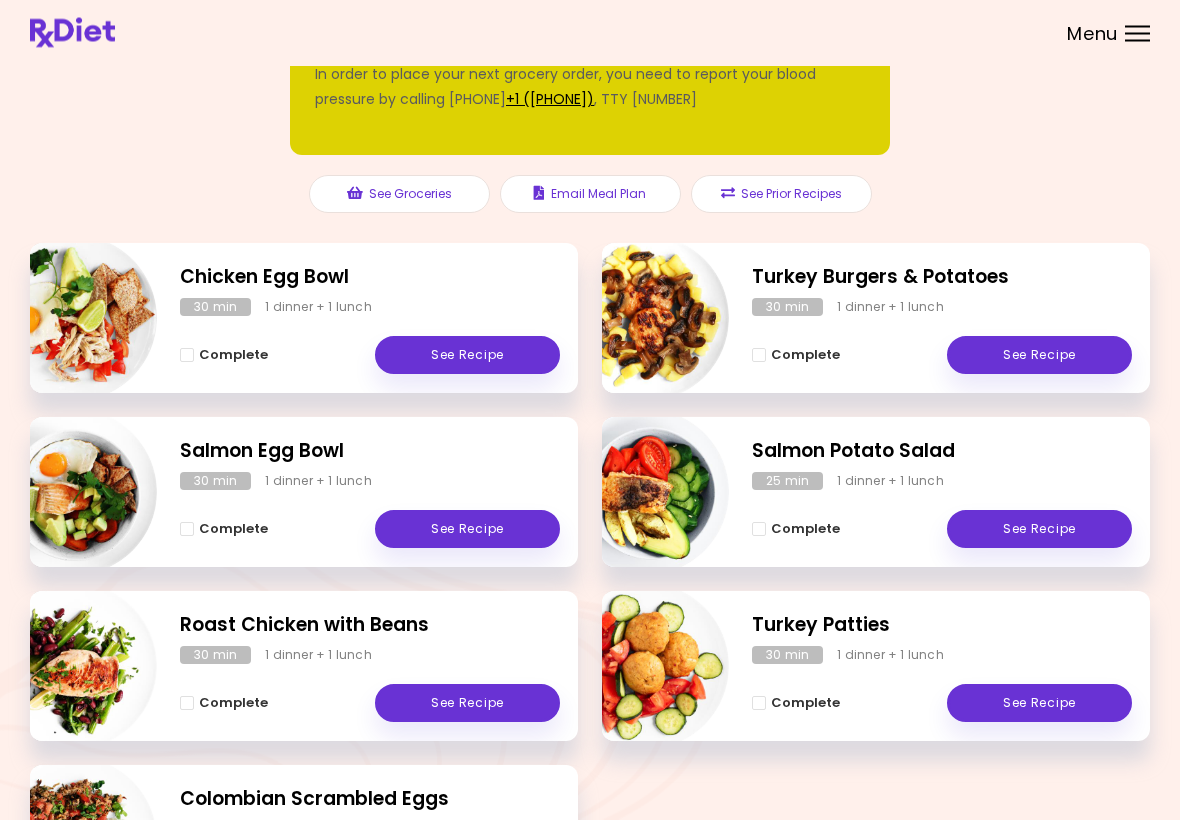 scroll, scrollTop: 118, scrollLeft: 0, axis: vertical 